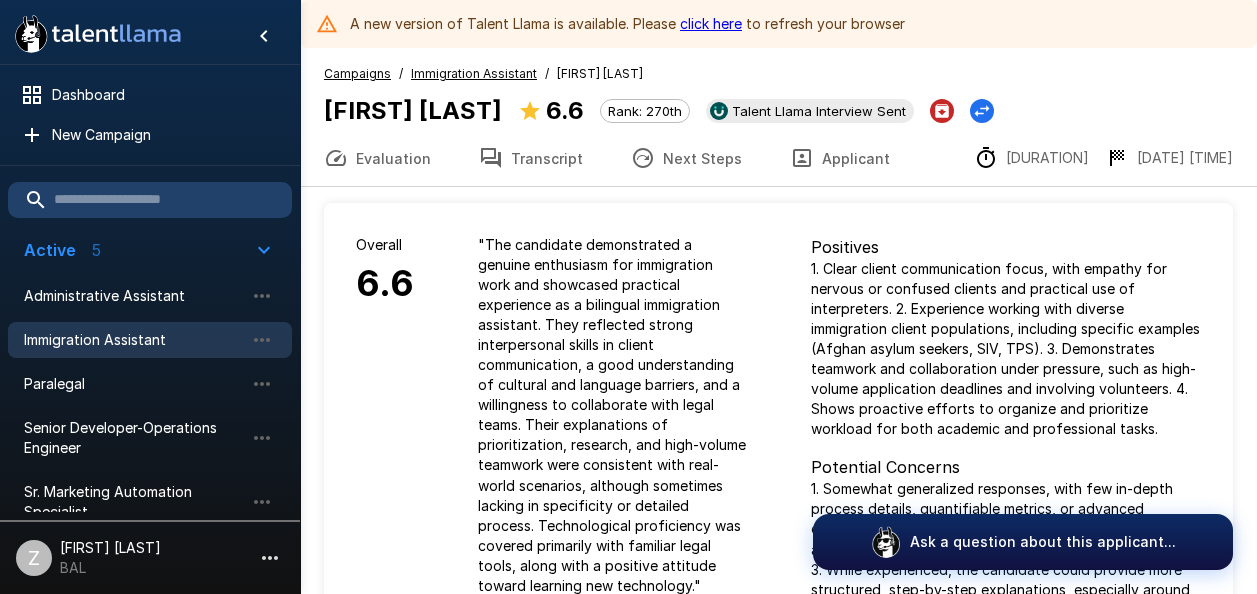 scroll, scrollTop: 0, scrollLeft: 0, axis: both 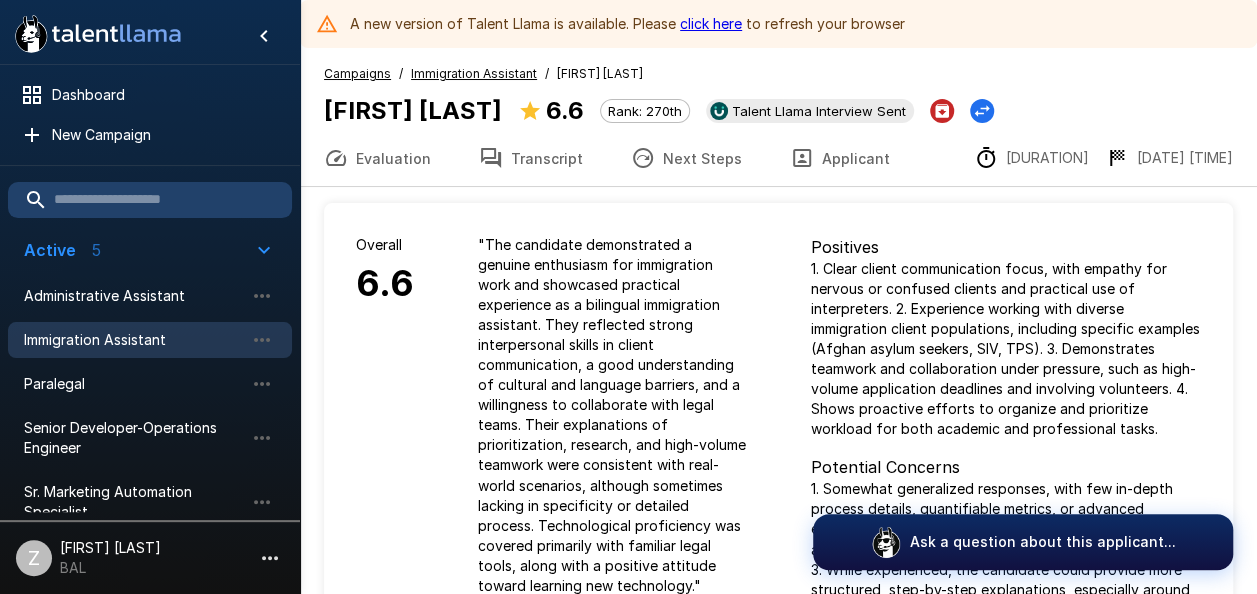 click on "Immigration Assistant" at bounding box center (134, 340) 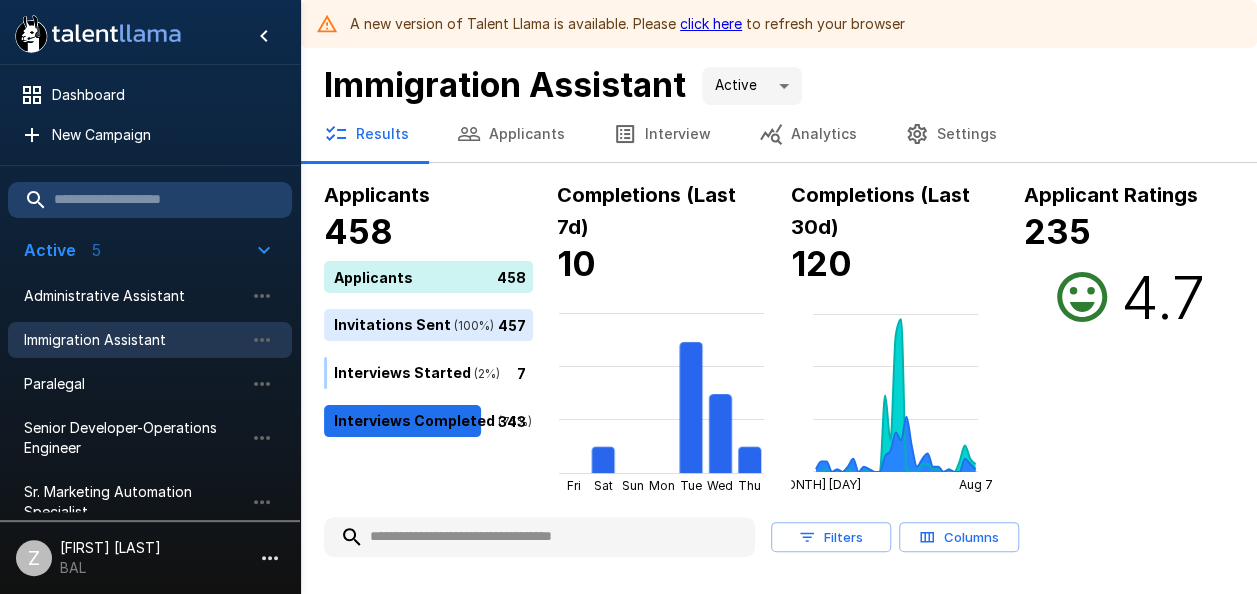 click on "Applicants" at bounding box center (511, 134) 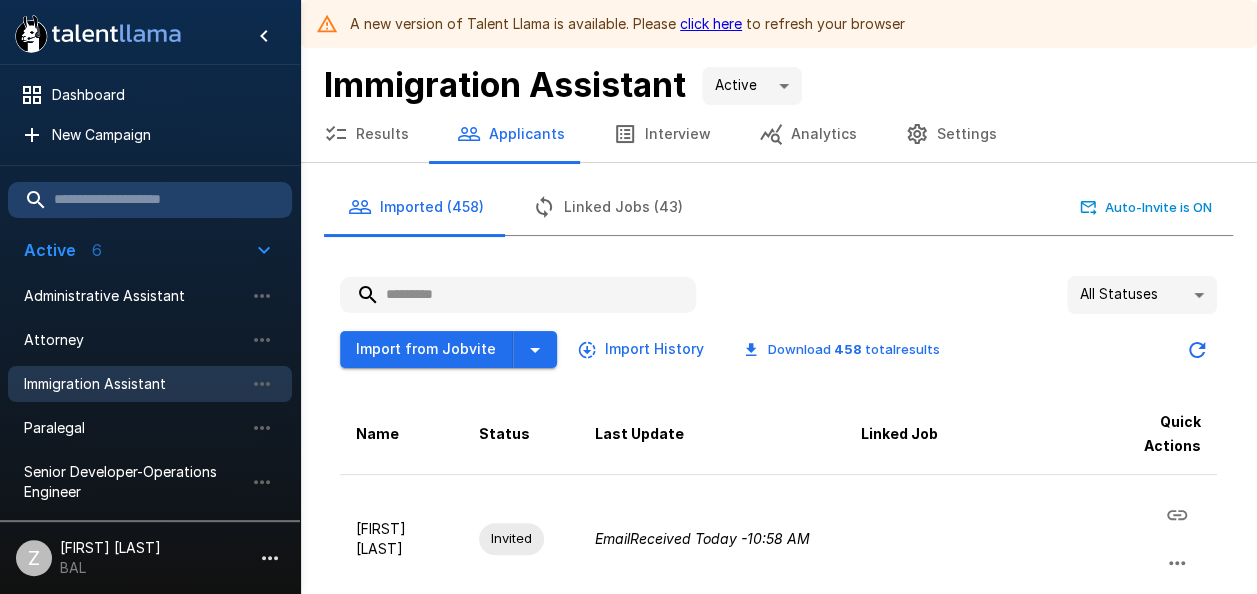paste on "**********" 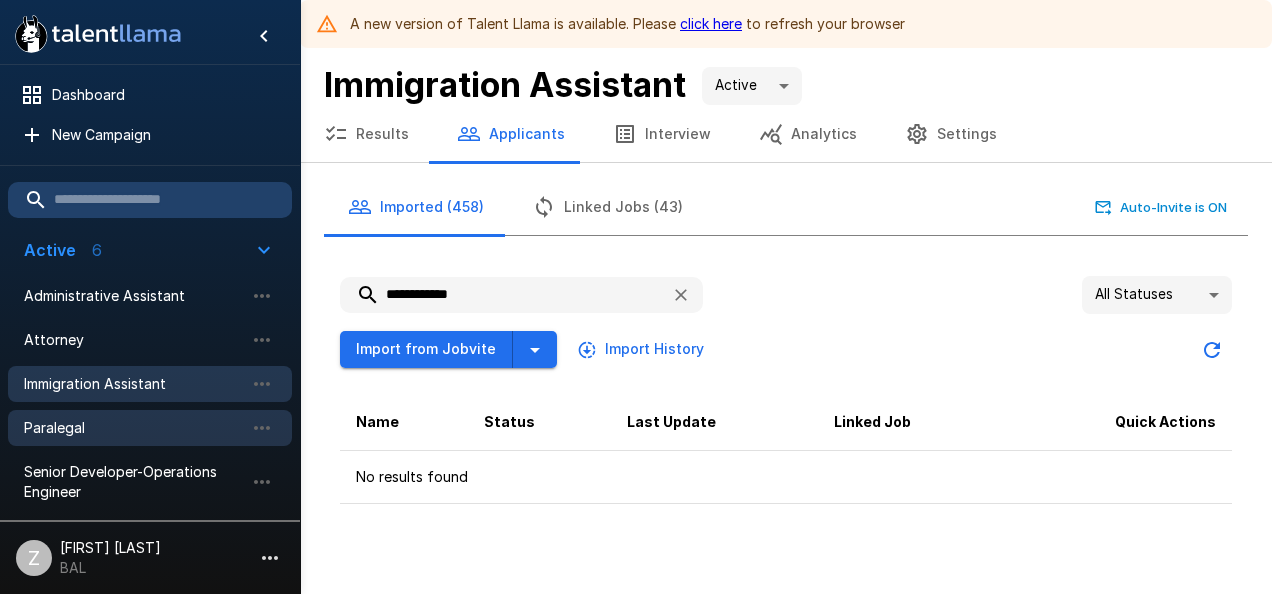 type on "**********" 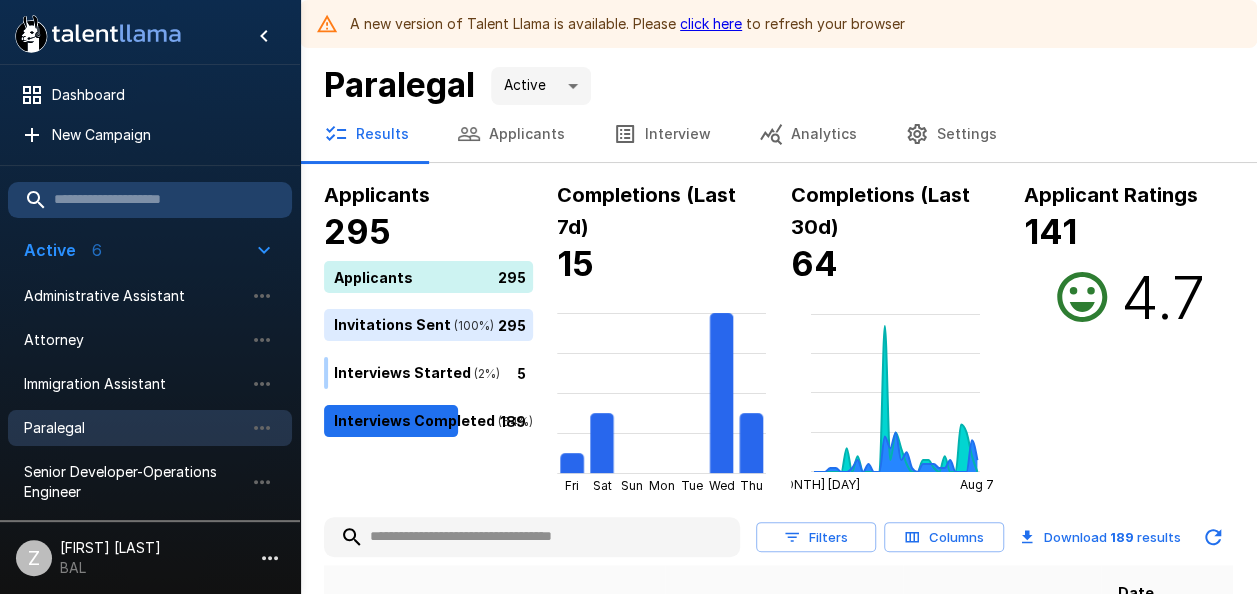 click on "Applicants" at bounding box center [511, 134] 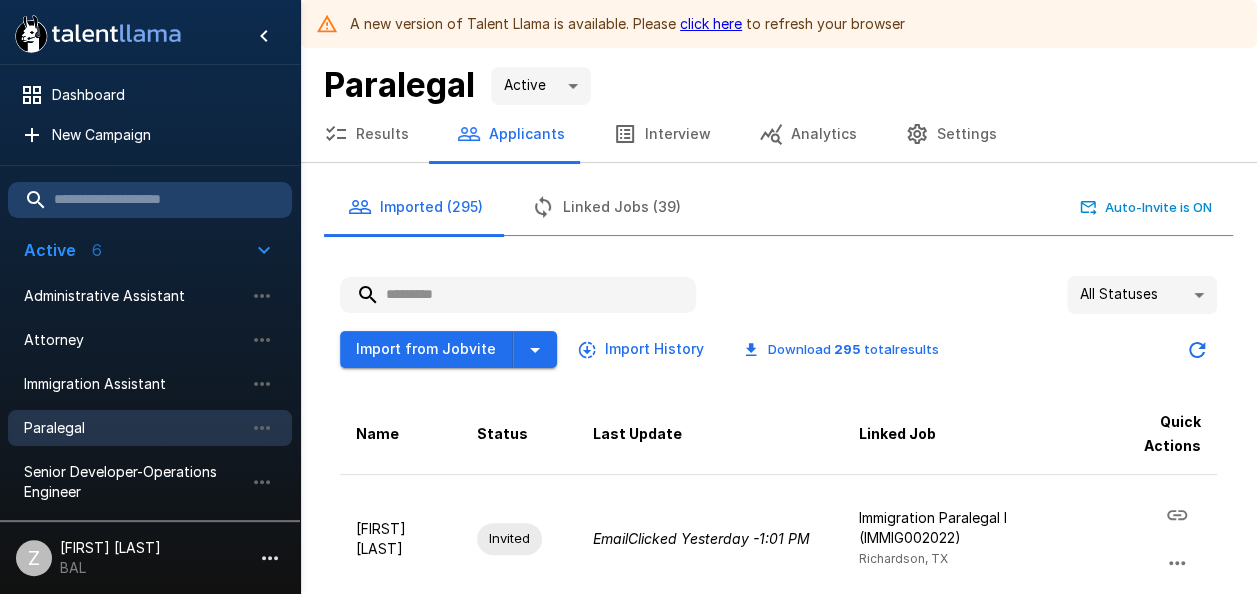 paste on "**********" 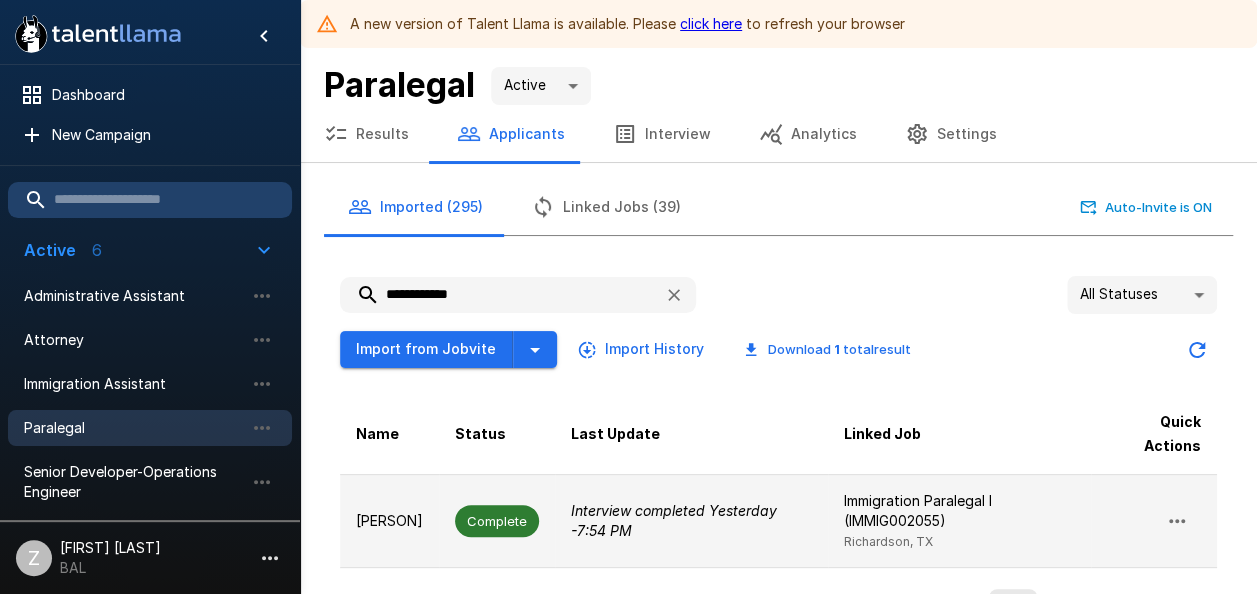 type on "**********" 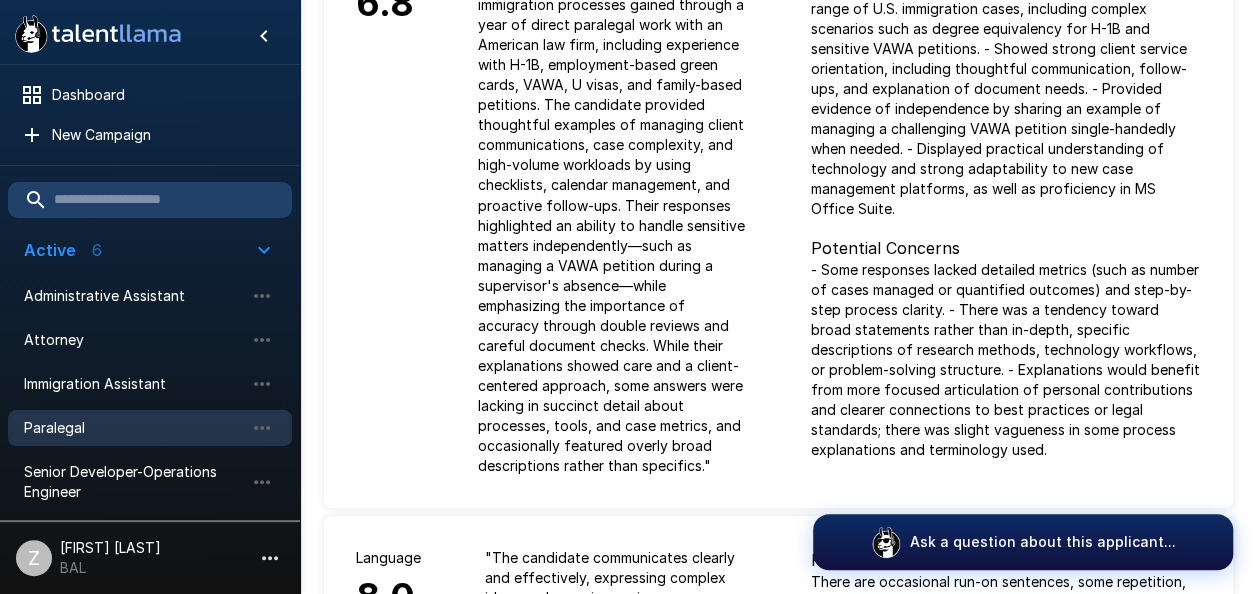 scroll, scrollTop: 0, scrollLeft: 0, axis: both 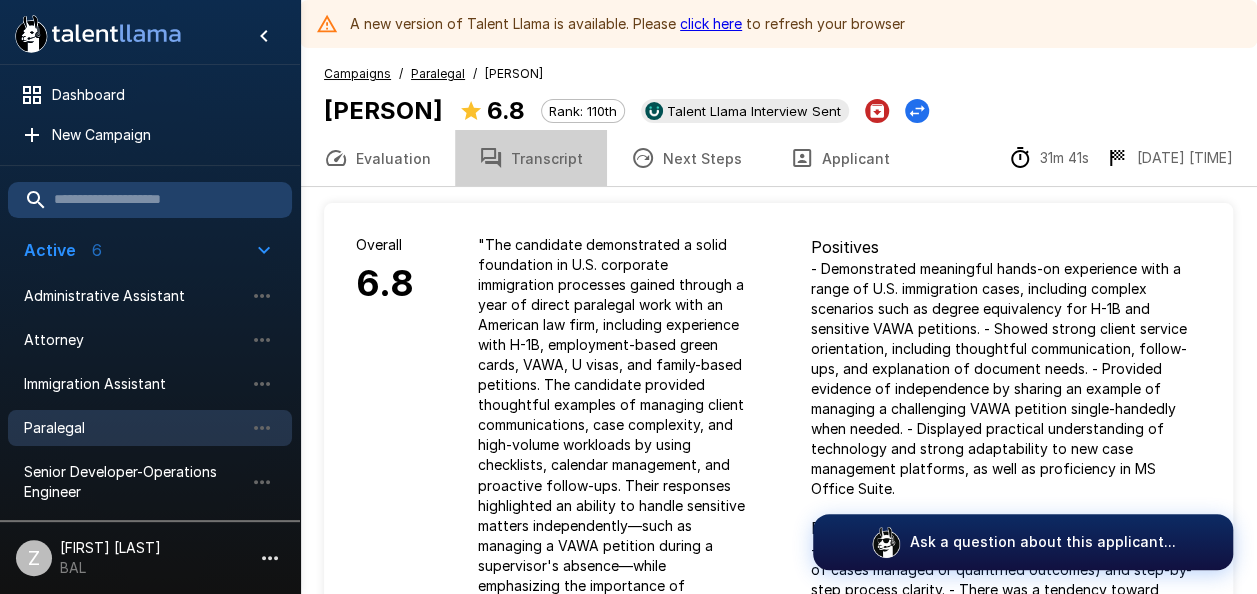 click on "Transcript" at bounding box center (531, 158) 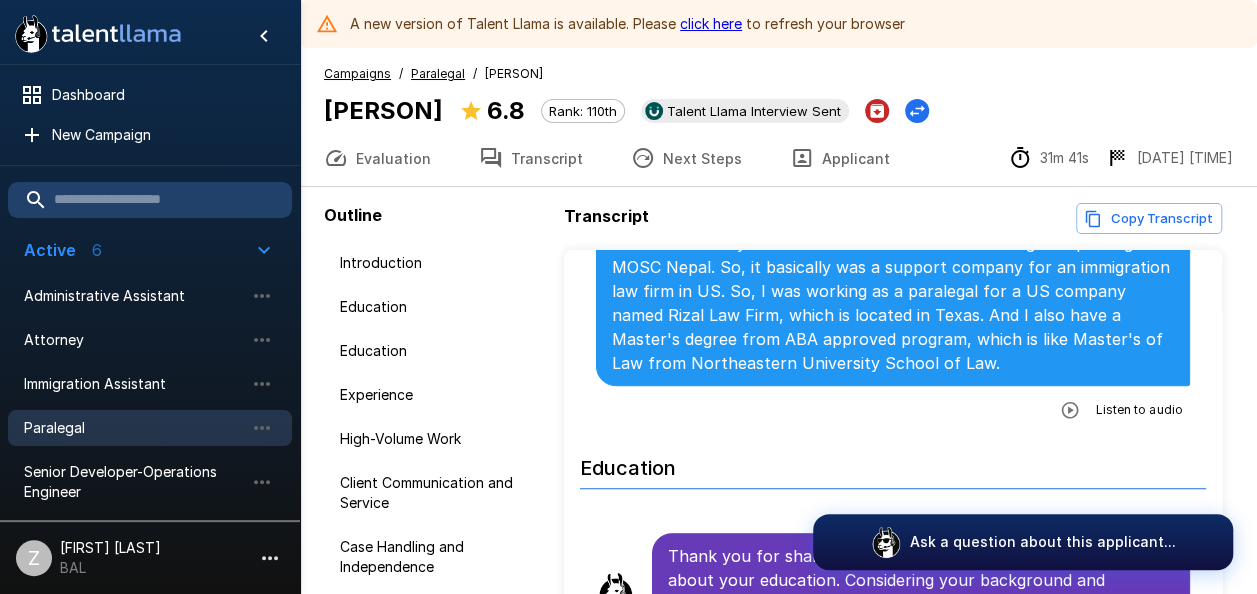 scroll, scrollTop: 300, scrollLeft: 0, axis: vertical 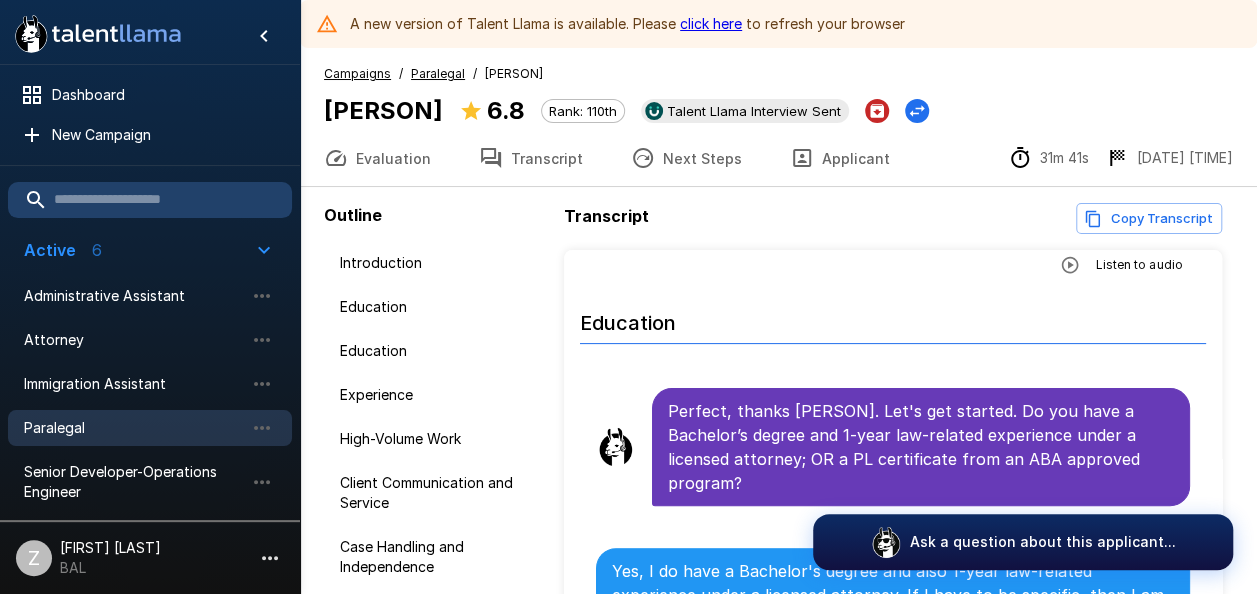 click 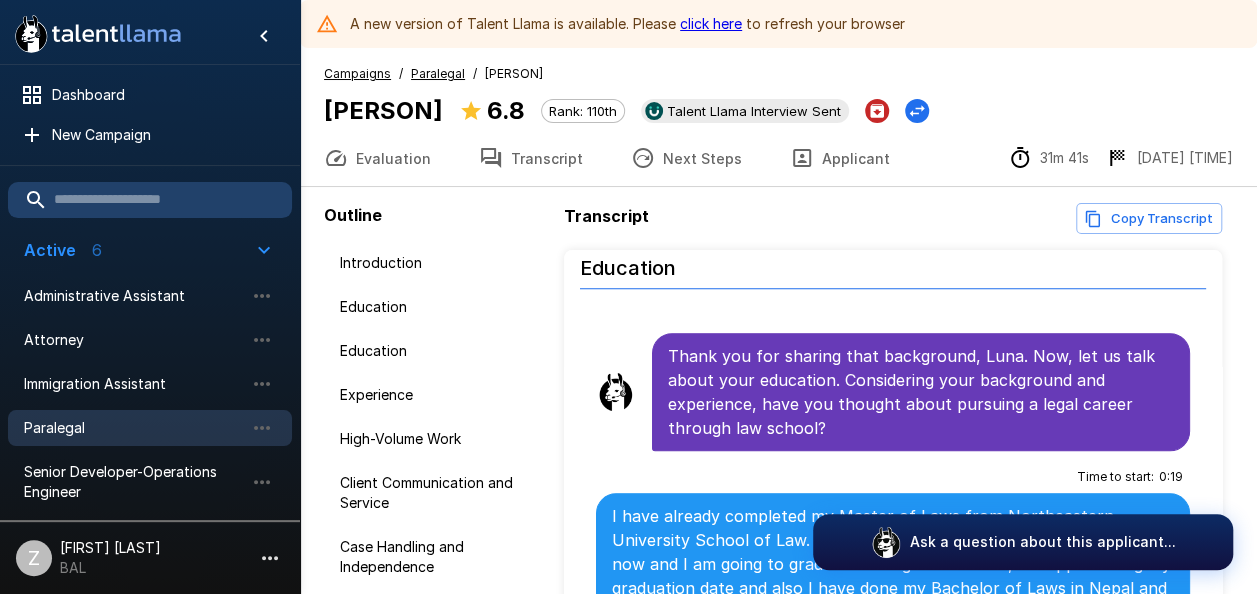 scroll, scrollTop: 300, scrollLeft: 0, axis: vertical 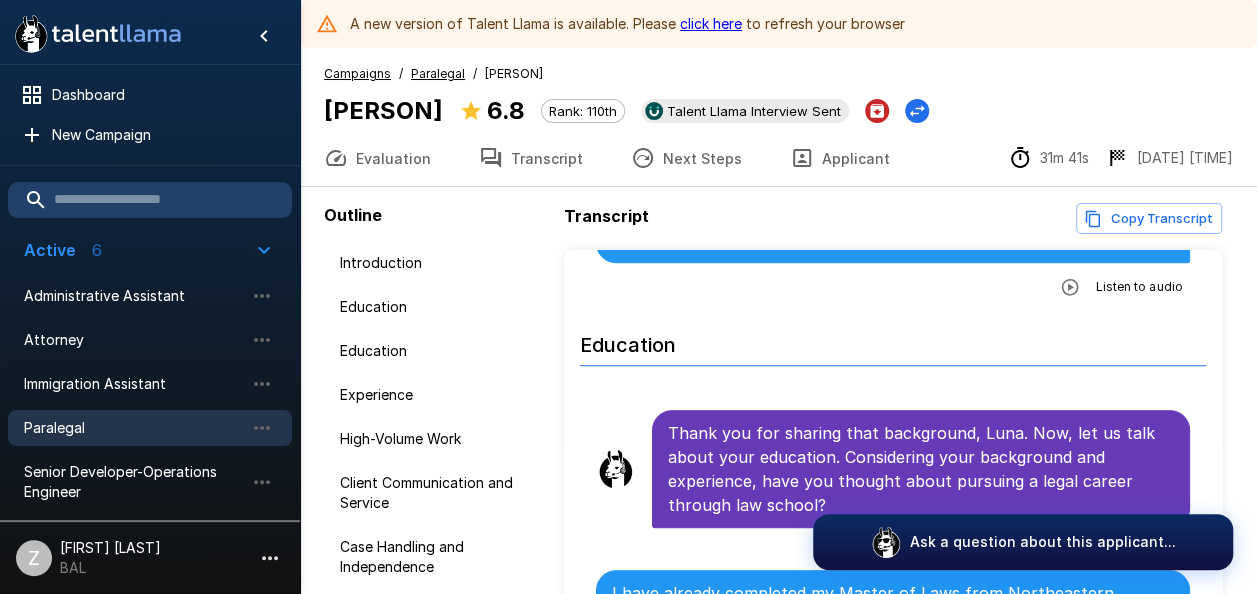 click 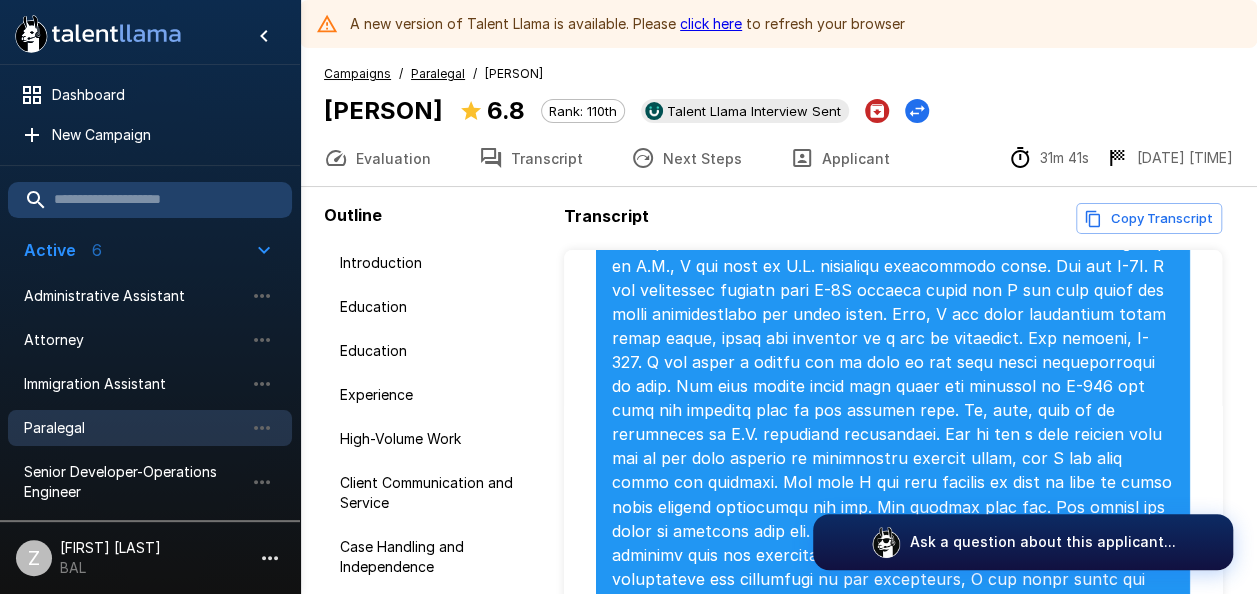 scroll, scrollTop: 2023, scrollLeft: 0, axis: vertical 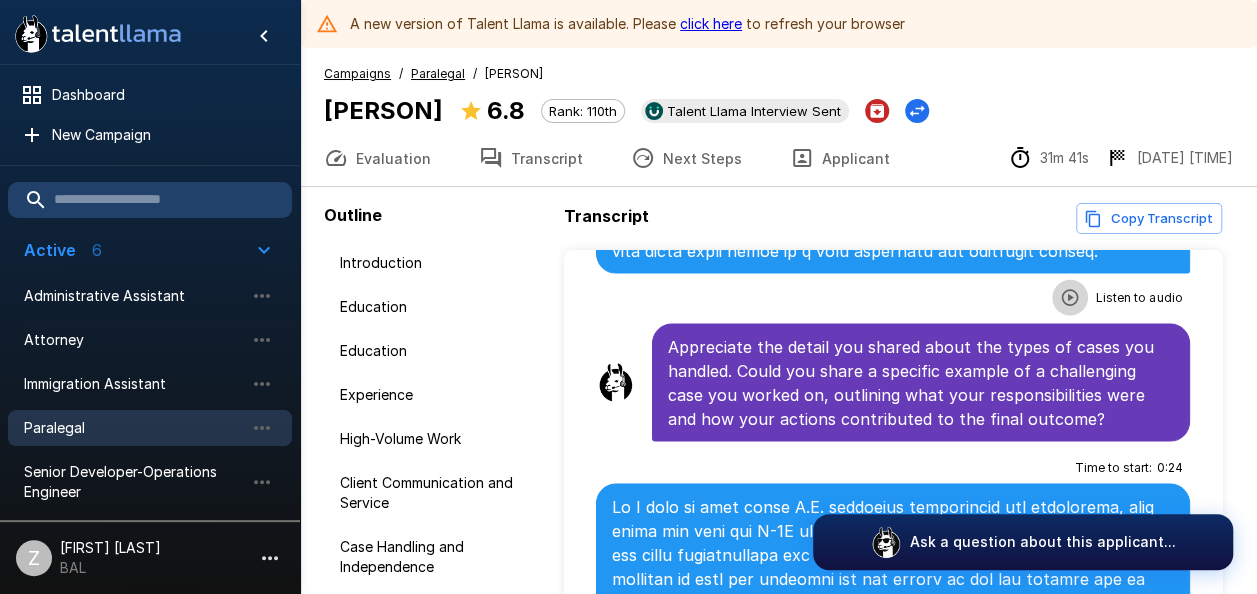 click 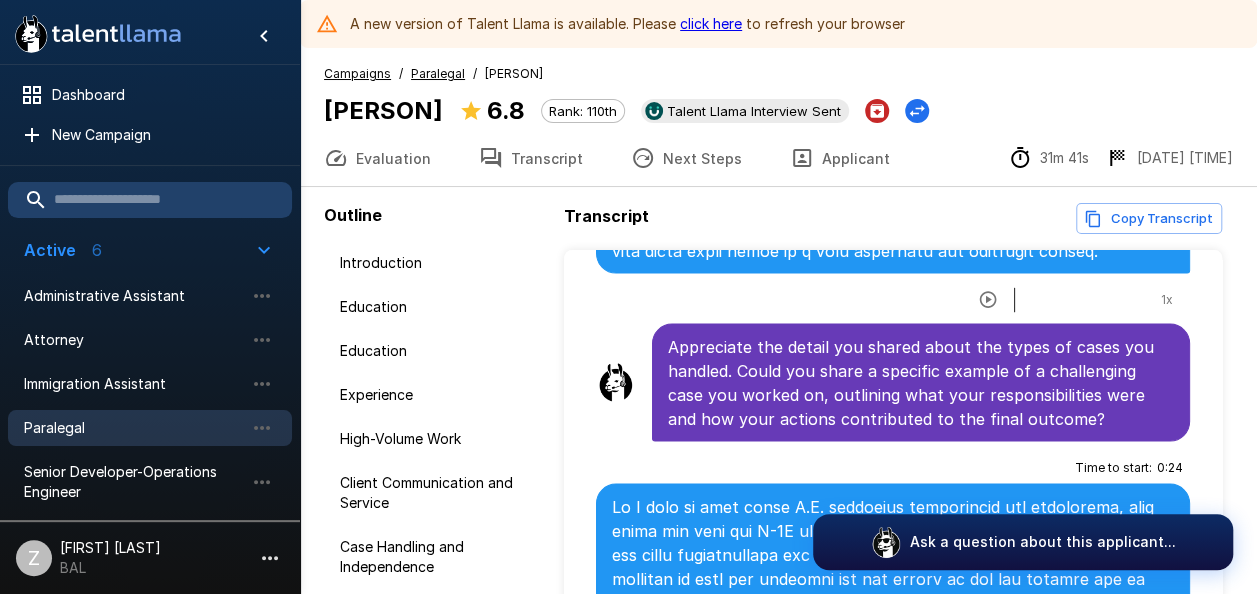 click on "Paralegal" at bounding box center [134, 428] 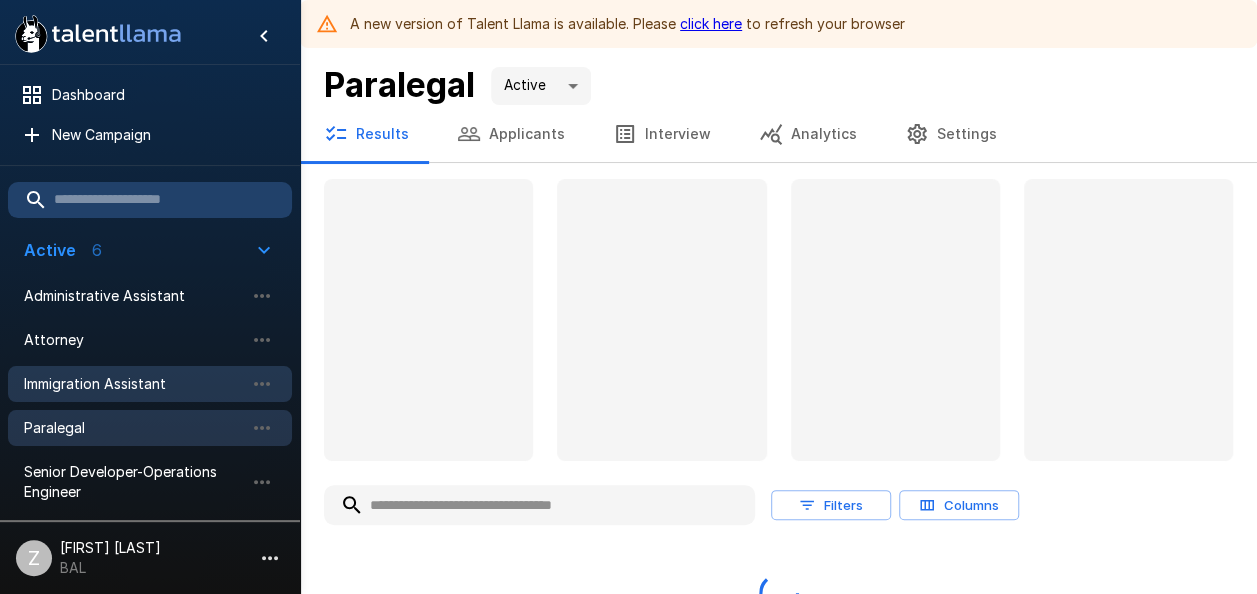click on "Immigration Assistant" at bounding box center [134, 384] 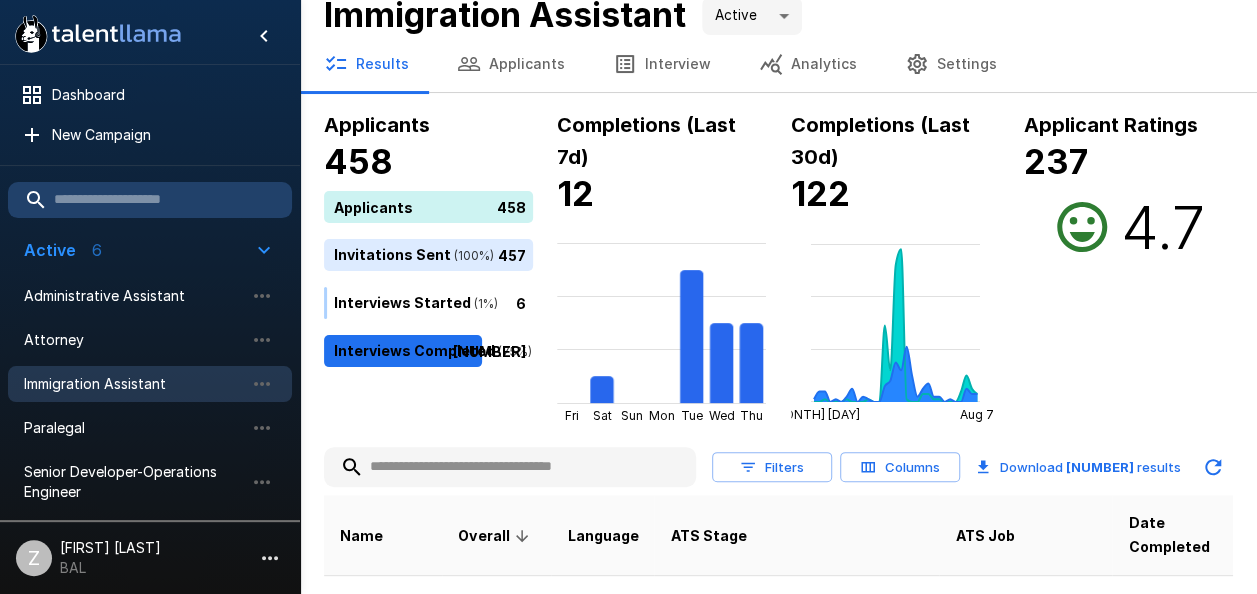 scroll, scrollTop: 100, scrollLeft: 0, axis: vertical 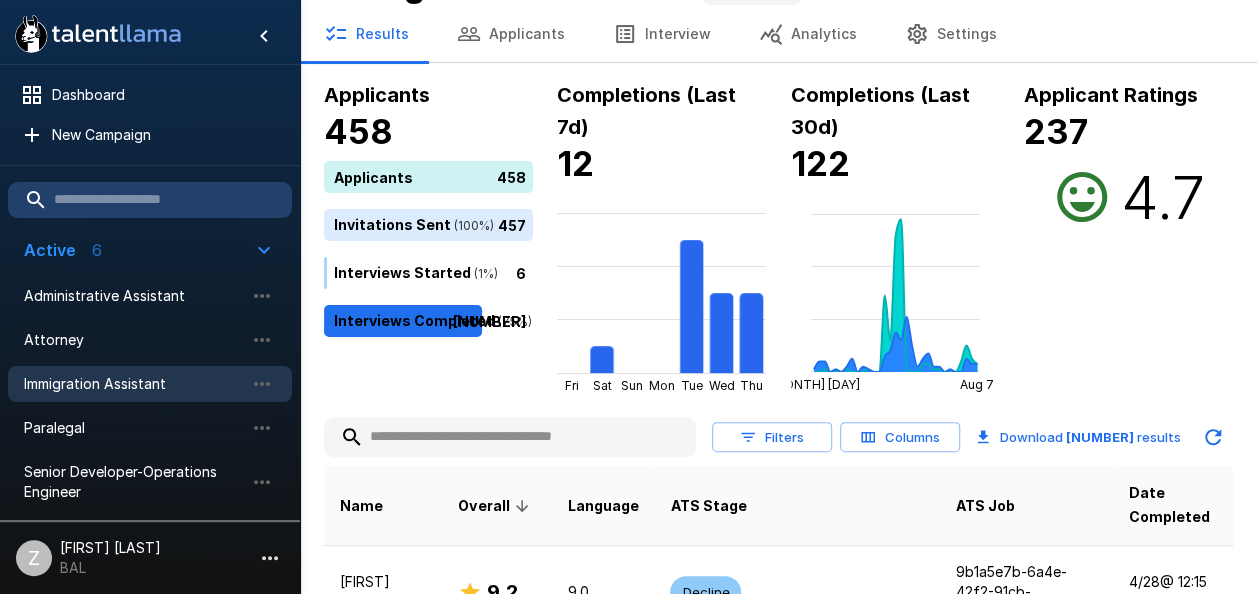 click on "Applicants" at bounding box center [511, 34] 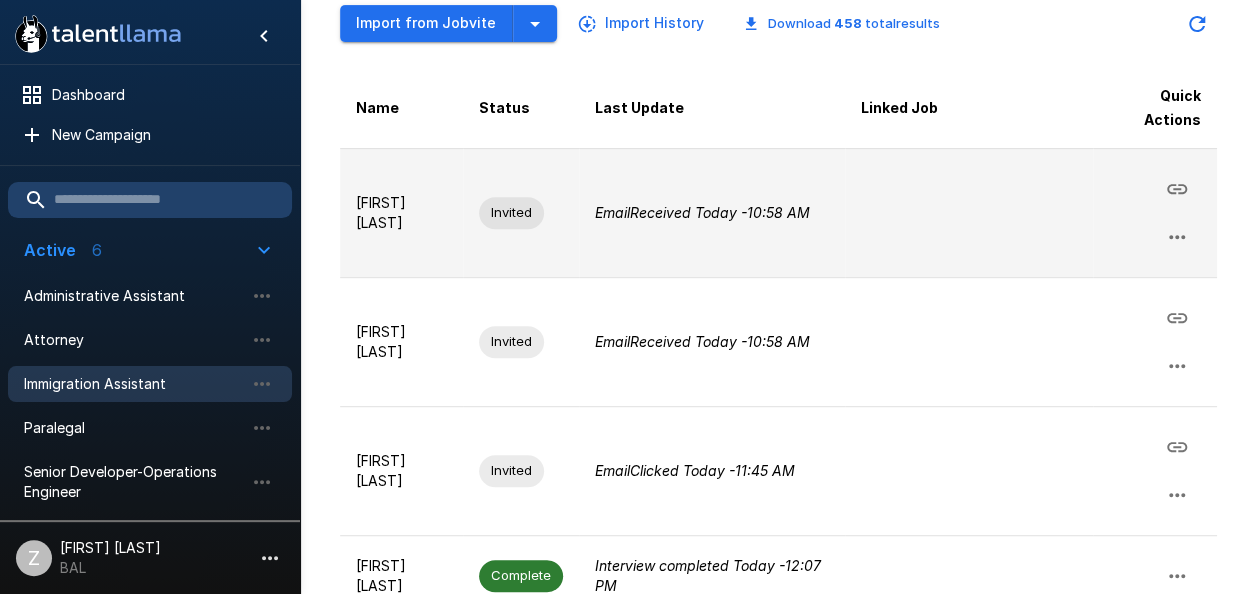 scroll, scrollTop: 200, scrollLeft: 0, axis: vertical 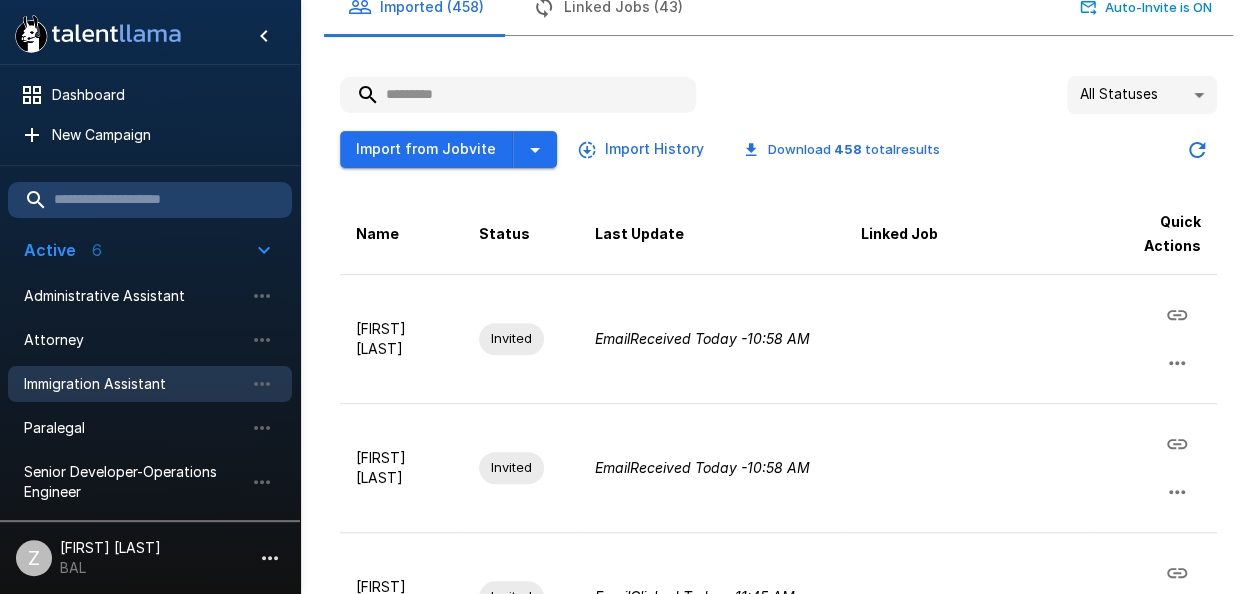 click at bounding box center [518, 95] 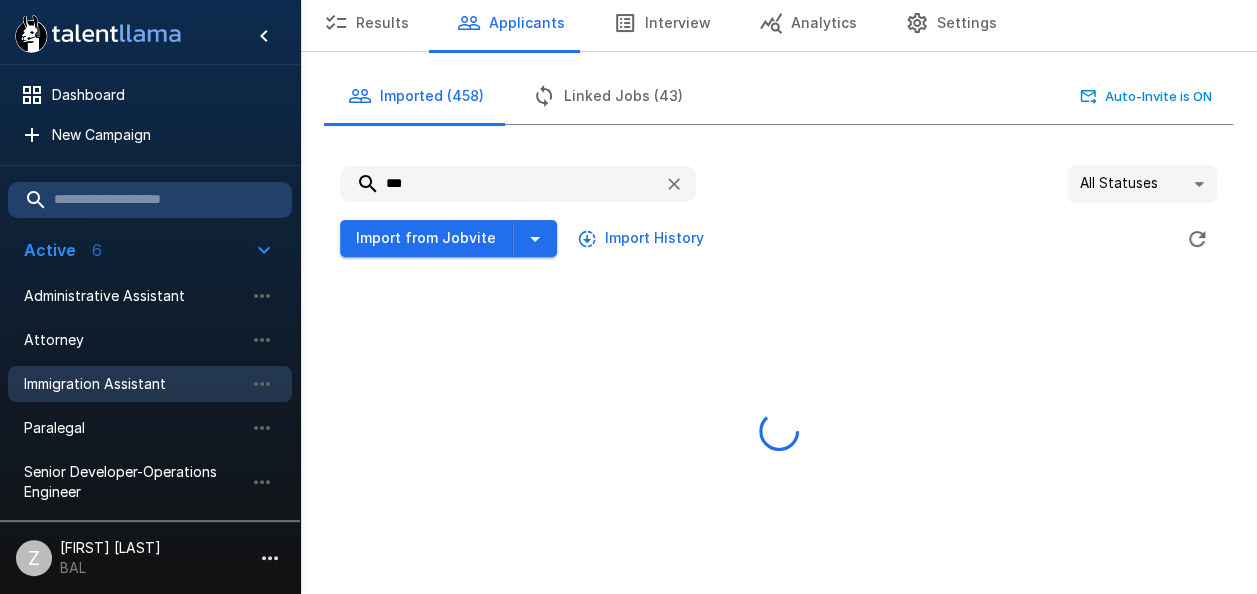 scroll, scrollTop: 136, scrollLeft: 0, axis: vertical 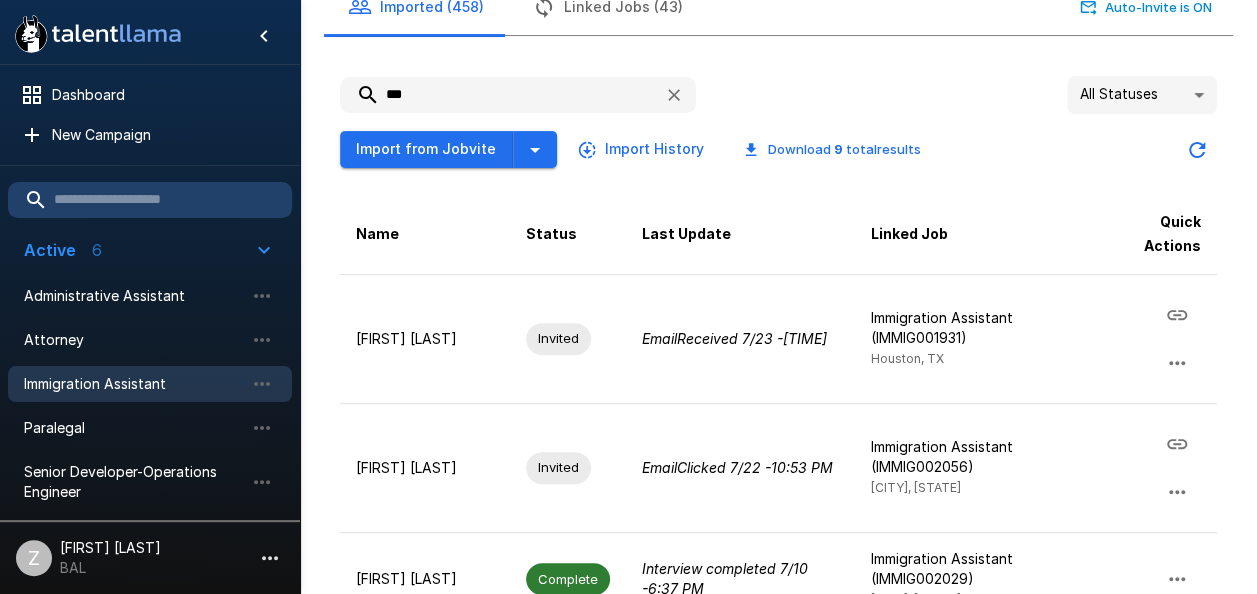 type on "****" 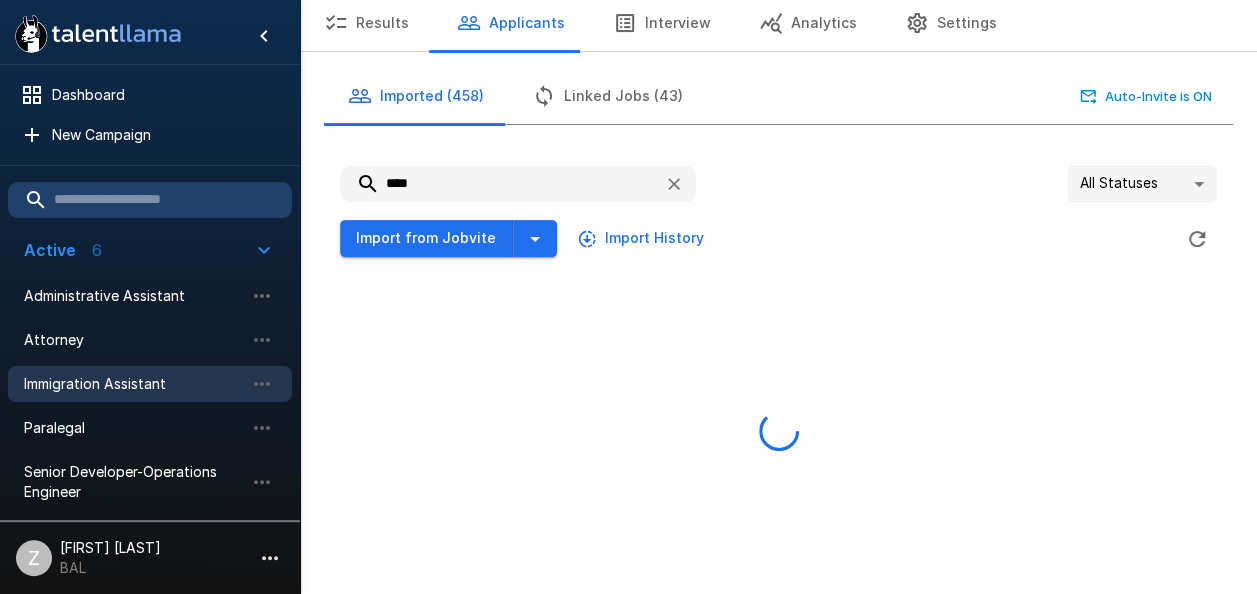 scroll, scrollTop: 0, scrollLeft: 0, axis: both 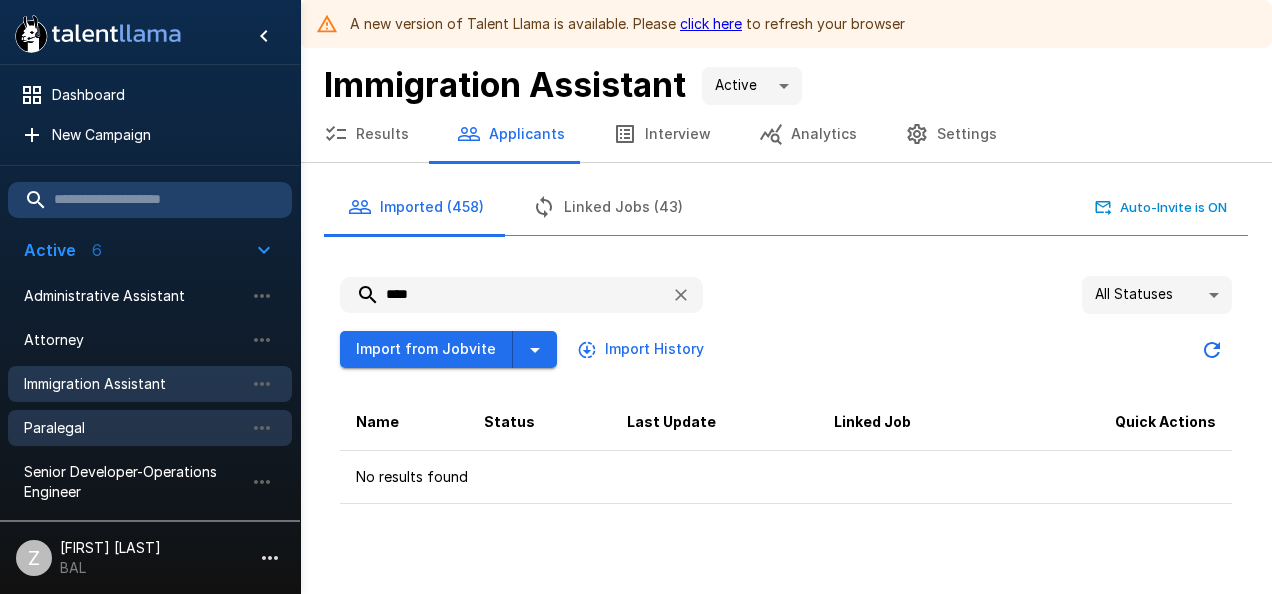 click on "Paralegal" at bounding box center (134, 428) 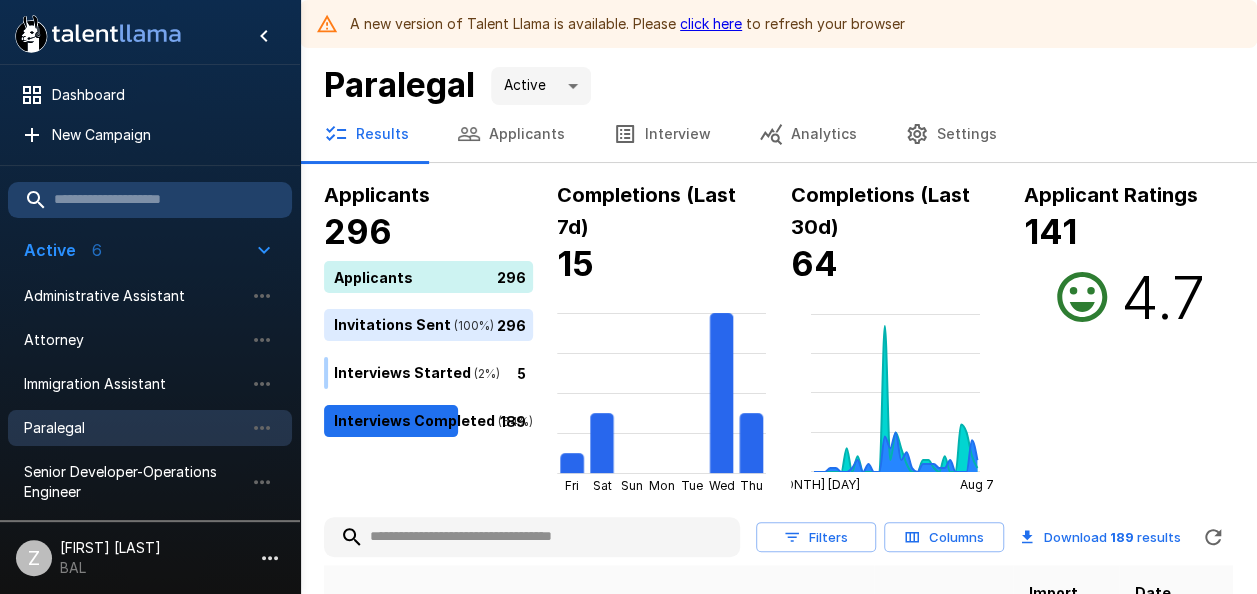 click on "Applicants" at bounding box center (511, 134) 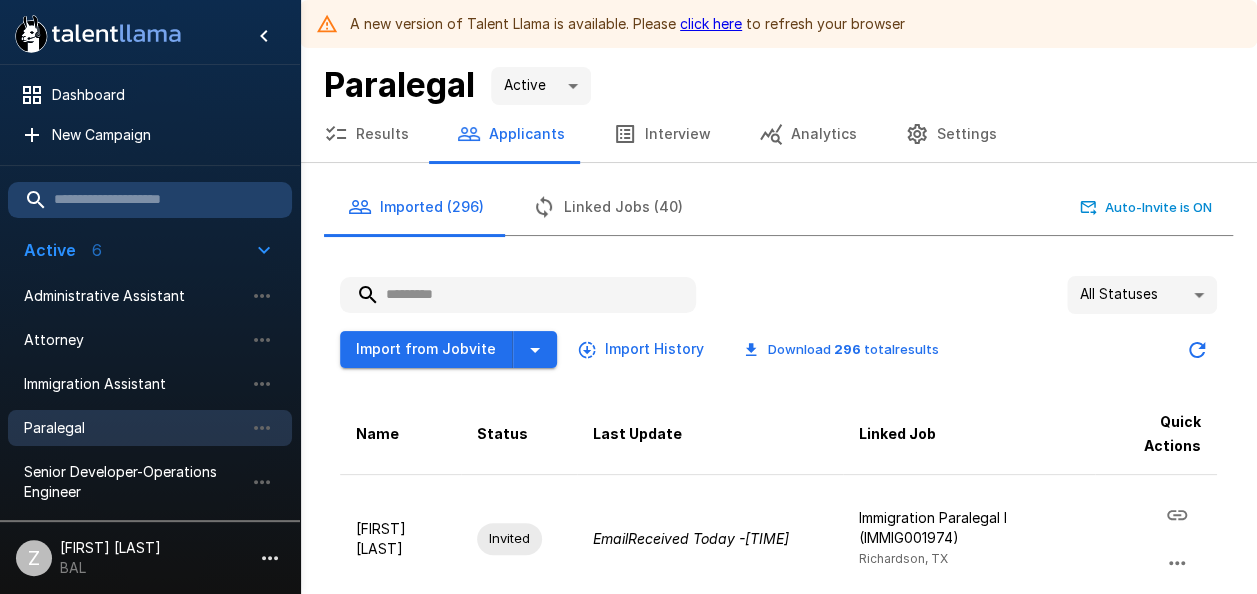 click at bounding box center [518, 295] 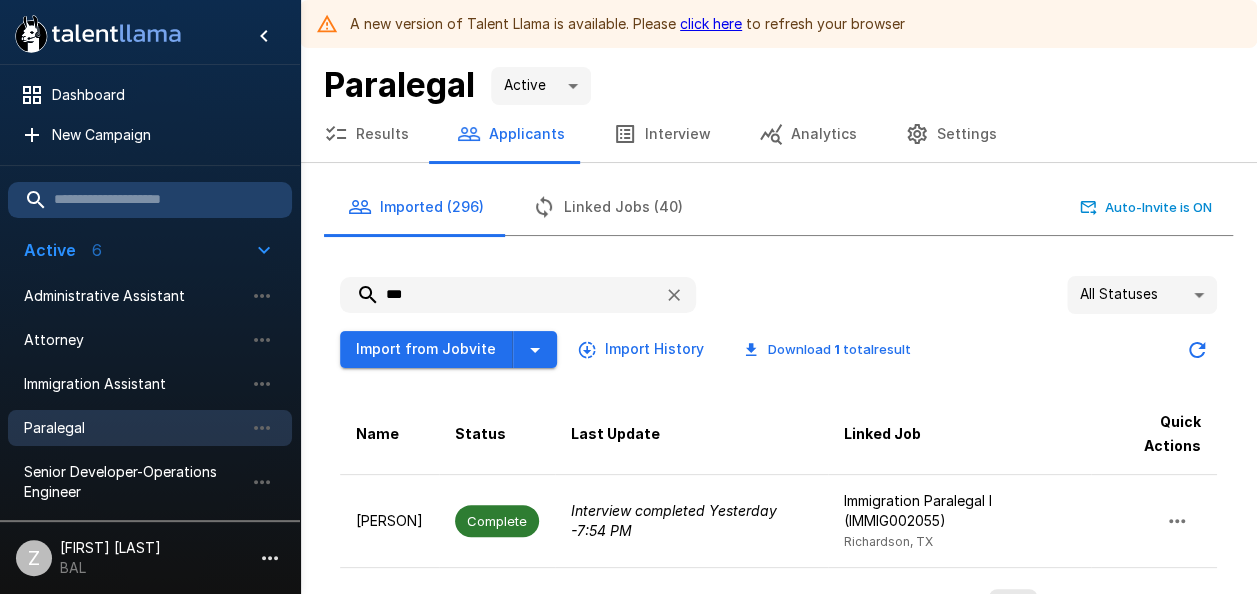type on "****" 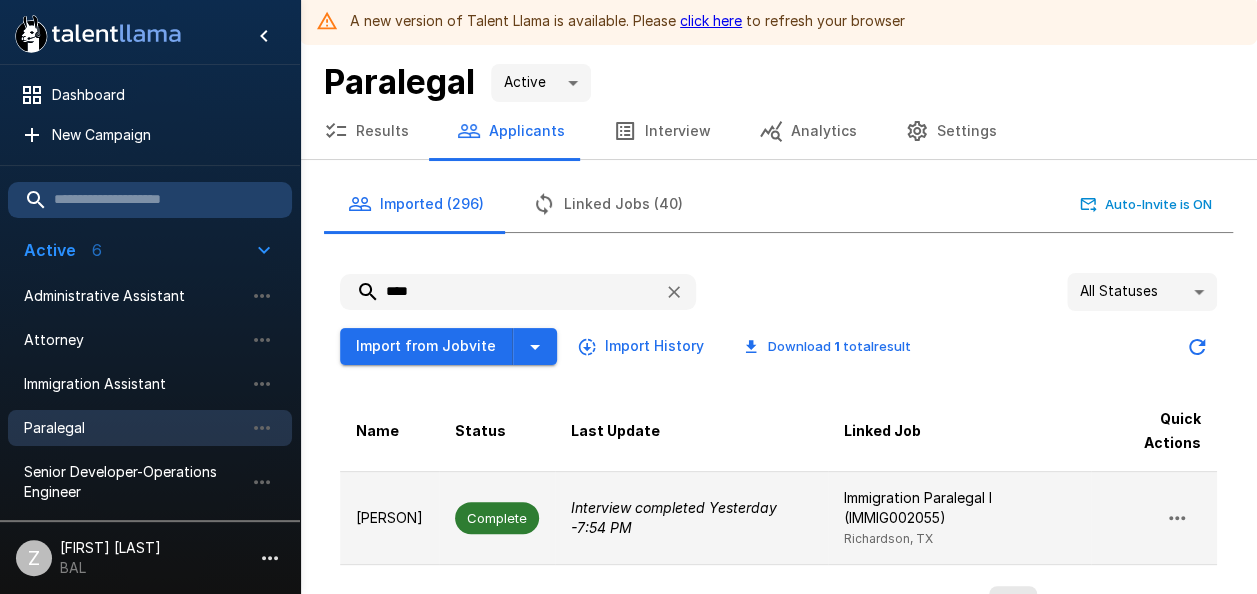 scroll, scrollTop: 55, scrollLeft: 0, axis: vertical 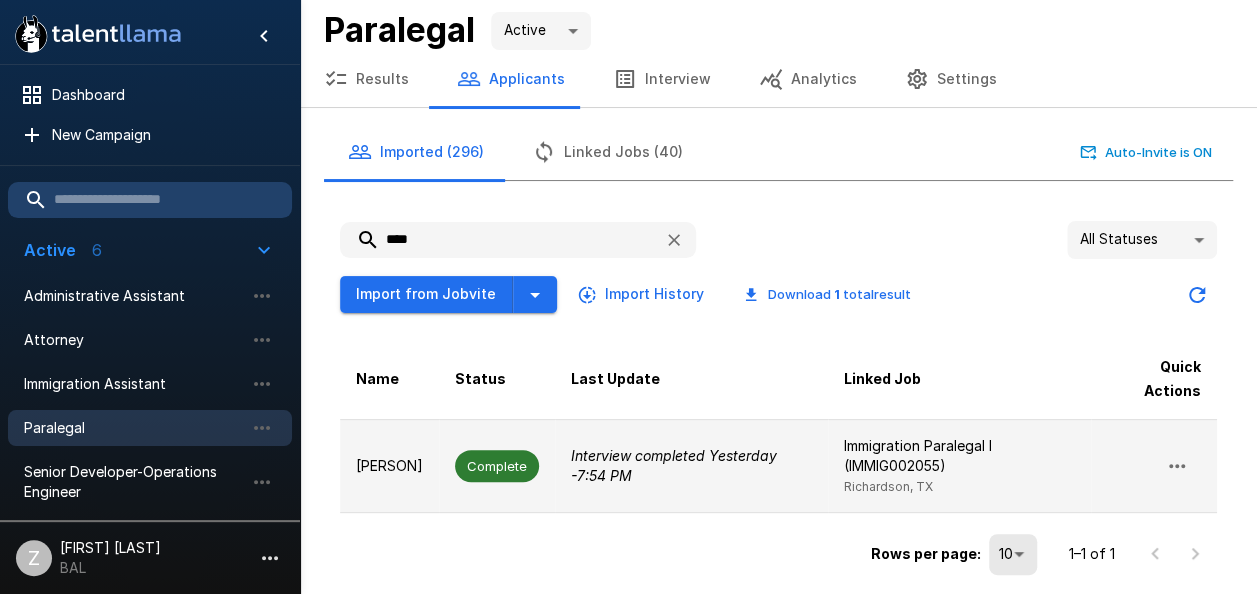 click on "Luna Niraula" at bounding box center (389, 466) 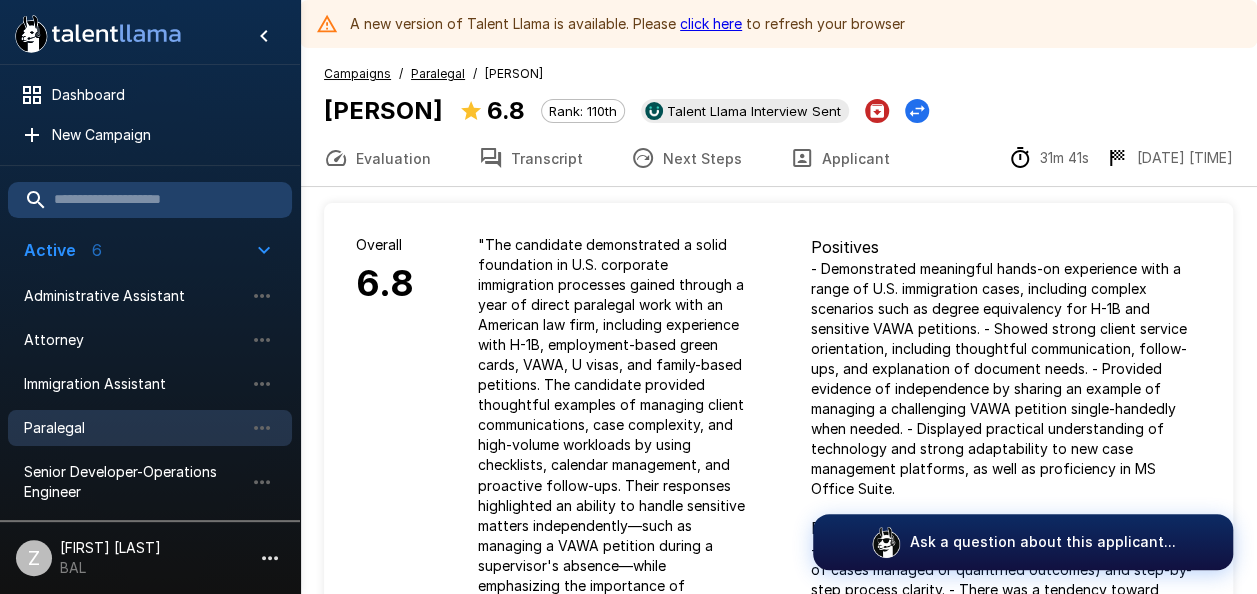 click on "Paralegal" at bounding box center (134, 428) 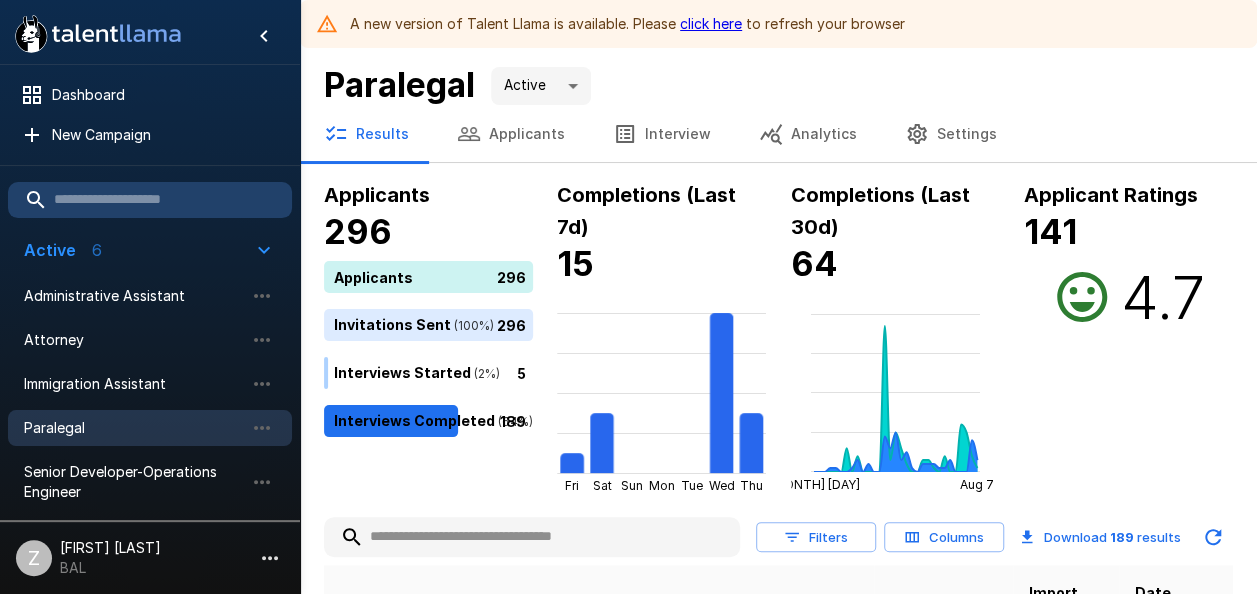 click on "Applicants" at bounding box center (511, 134) 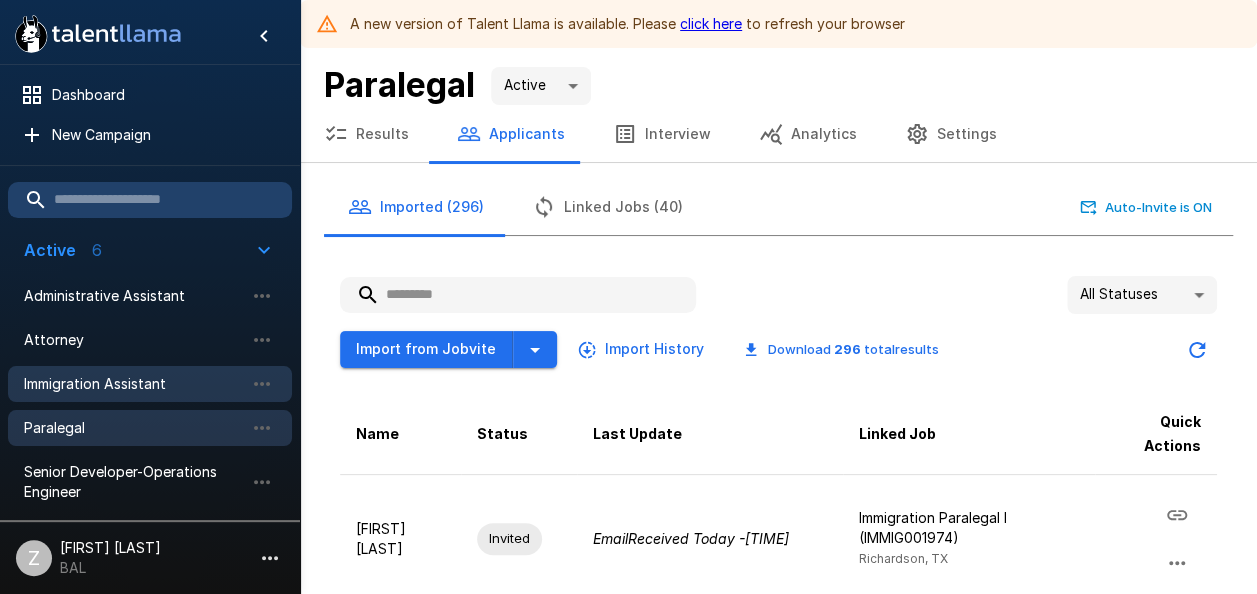 drag, startPoint x: 447, startPoint y: 287, endPoint x: 192, endPoint y: 374, distance: 269.43274 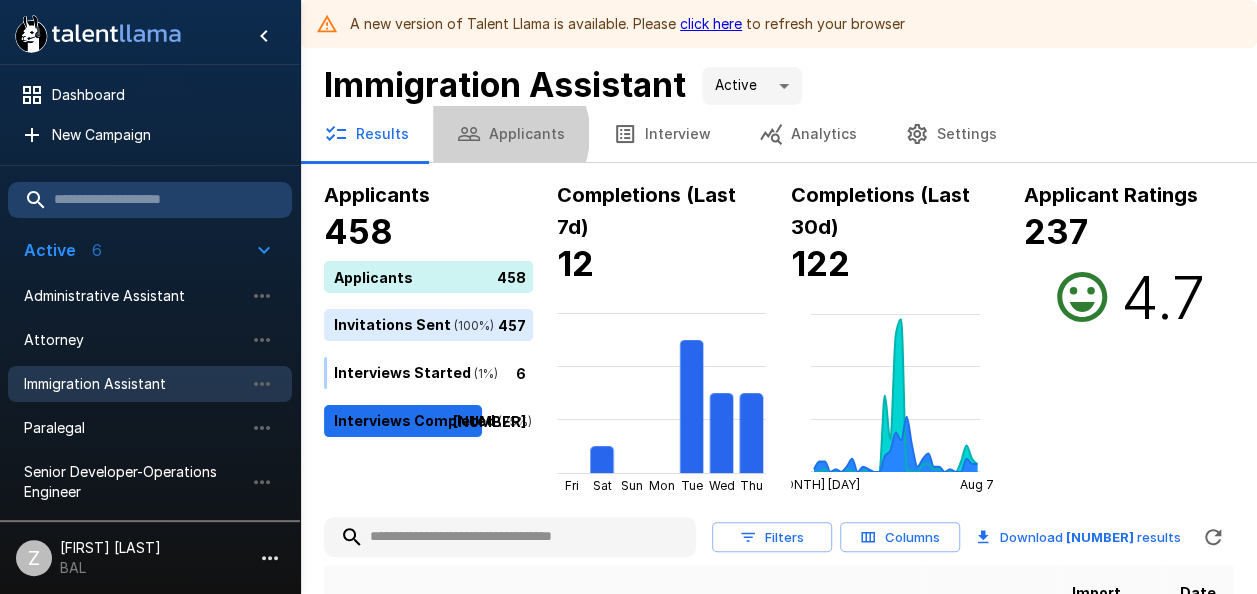 click on "Applicants" at bounding box center (511, 134) 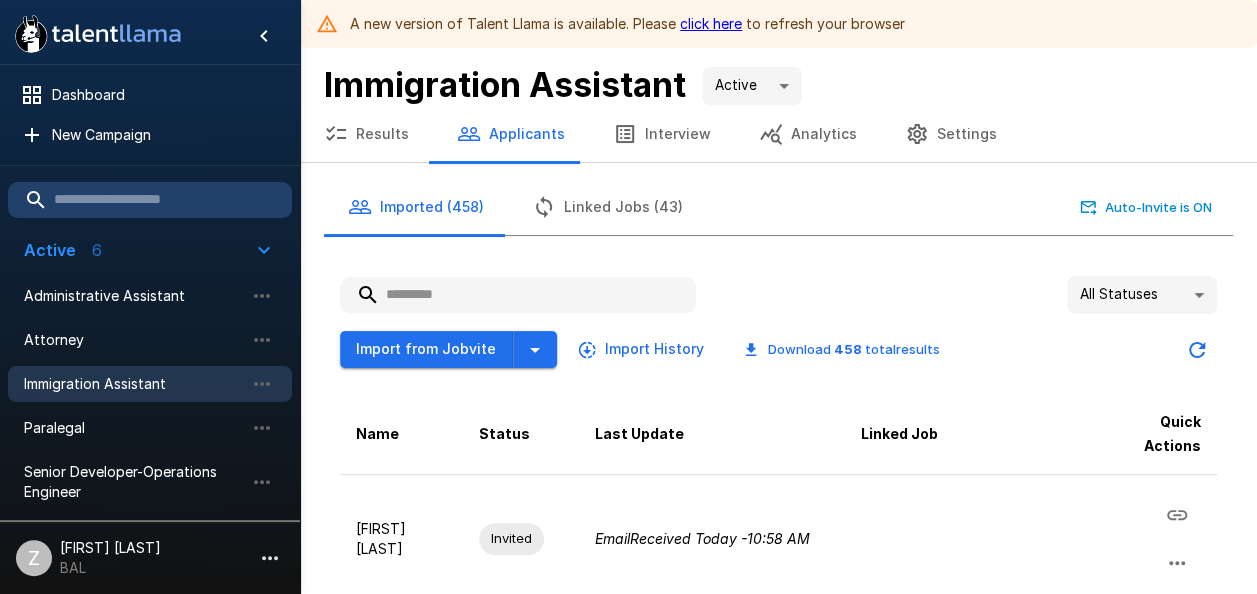 paste on "**********" 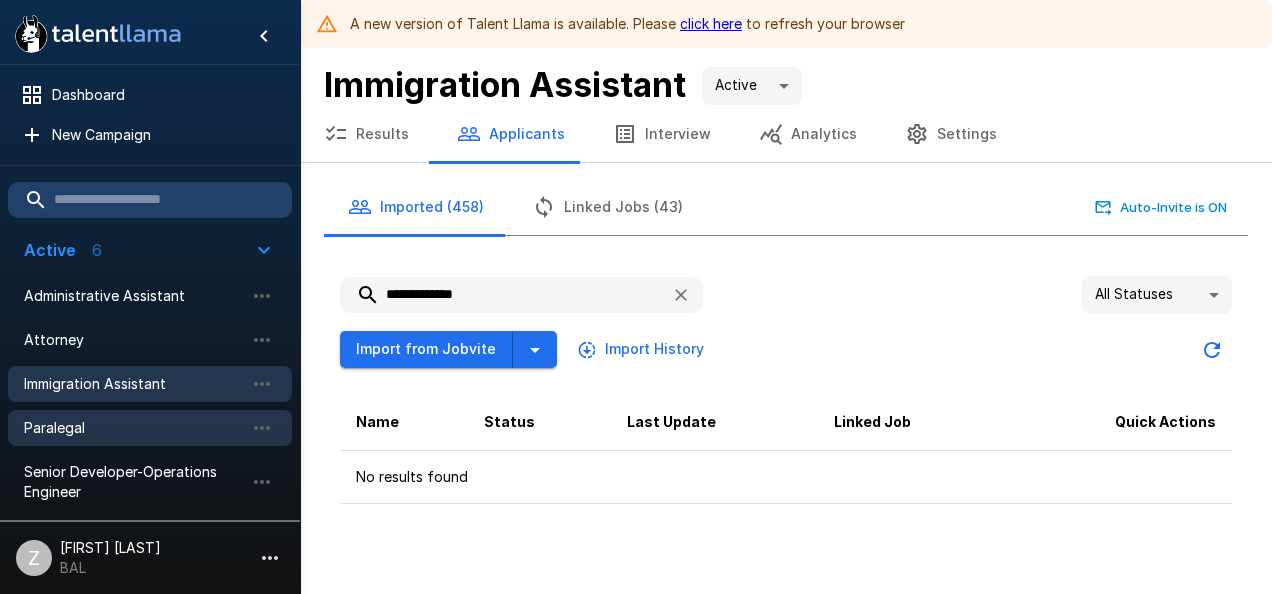 type on "**********" 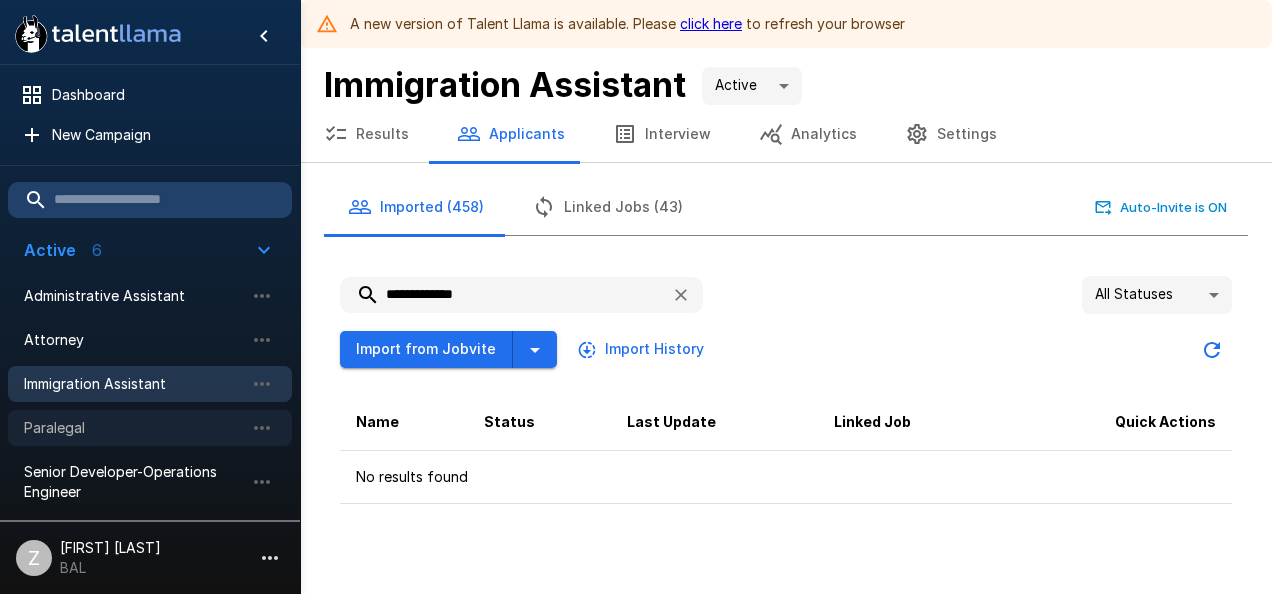 click on "Paralegal" at bounding box center (134, 428) 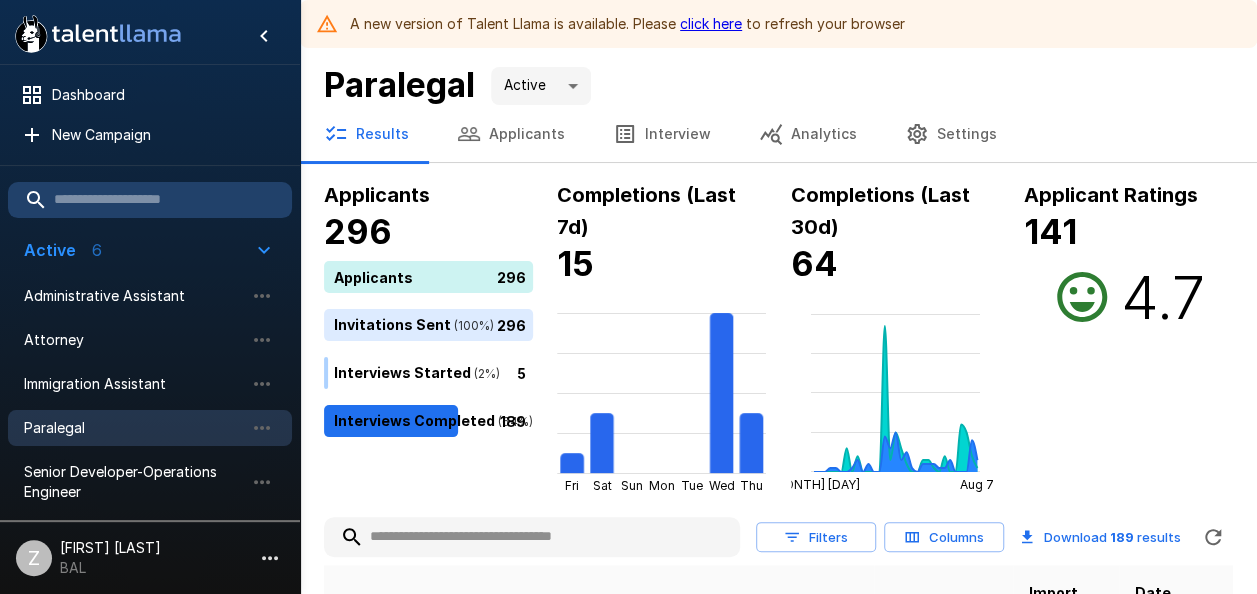 click on "Applicants" at bounding box center [511, 134] 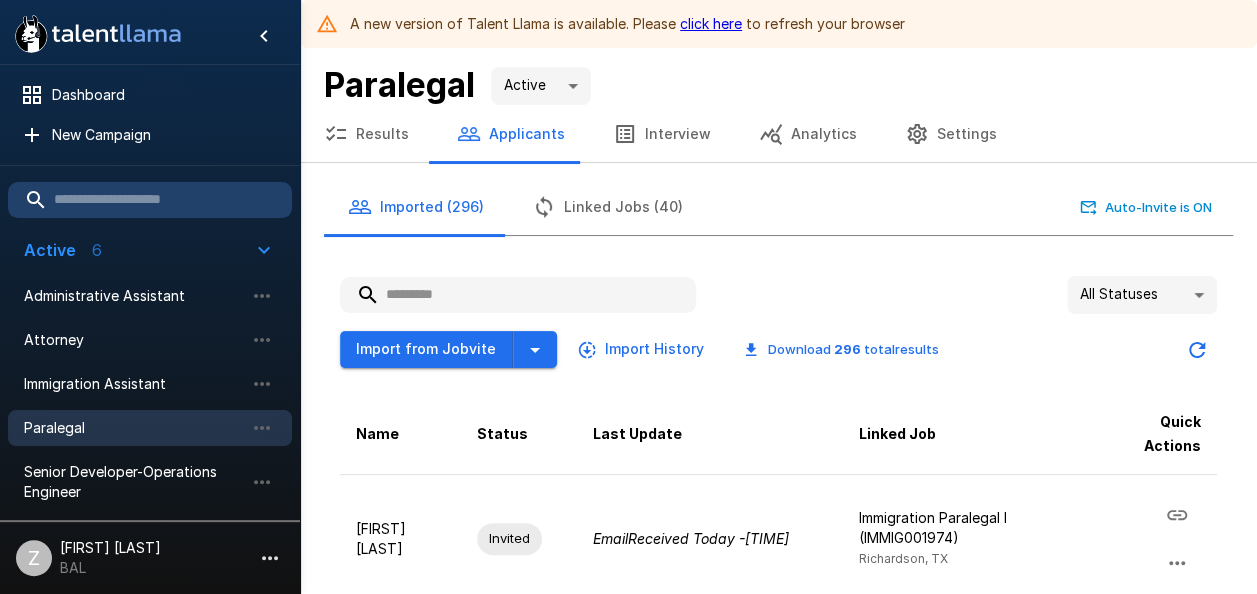 click at bounding box center [518, 295] 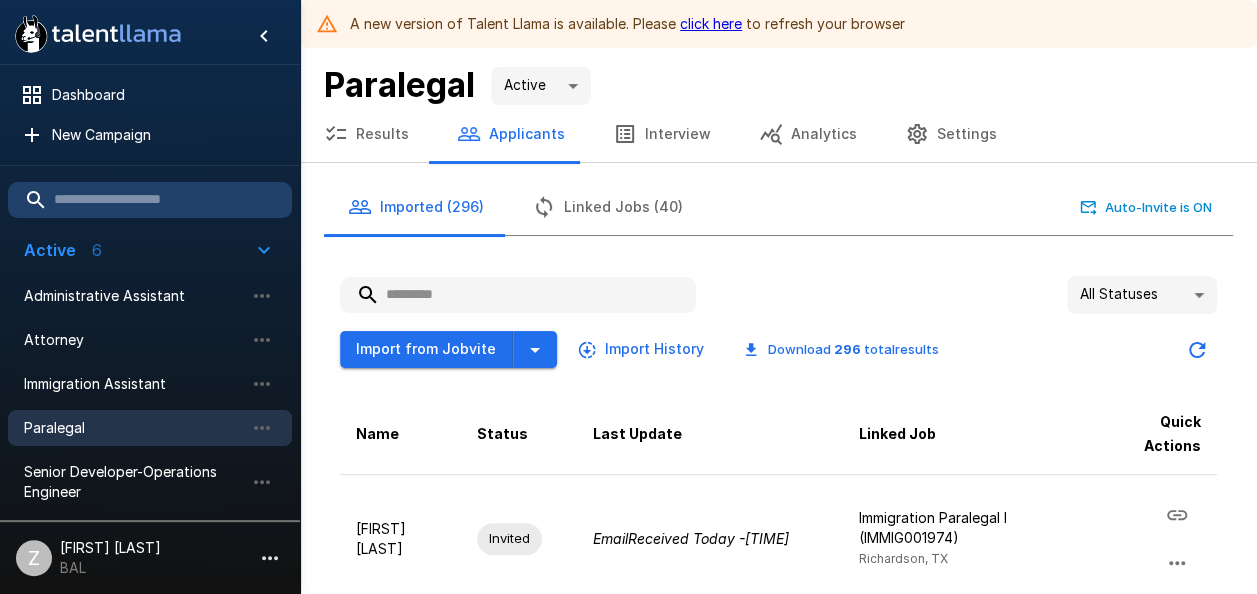 paste on "**********" 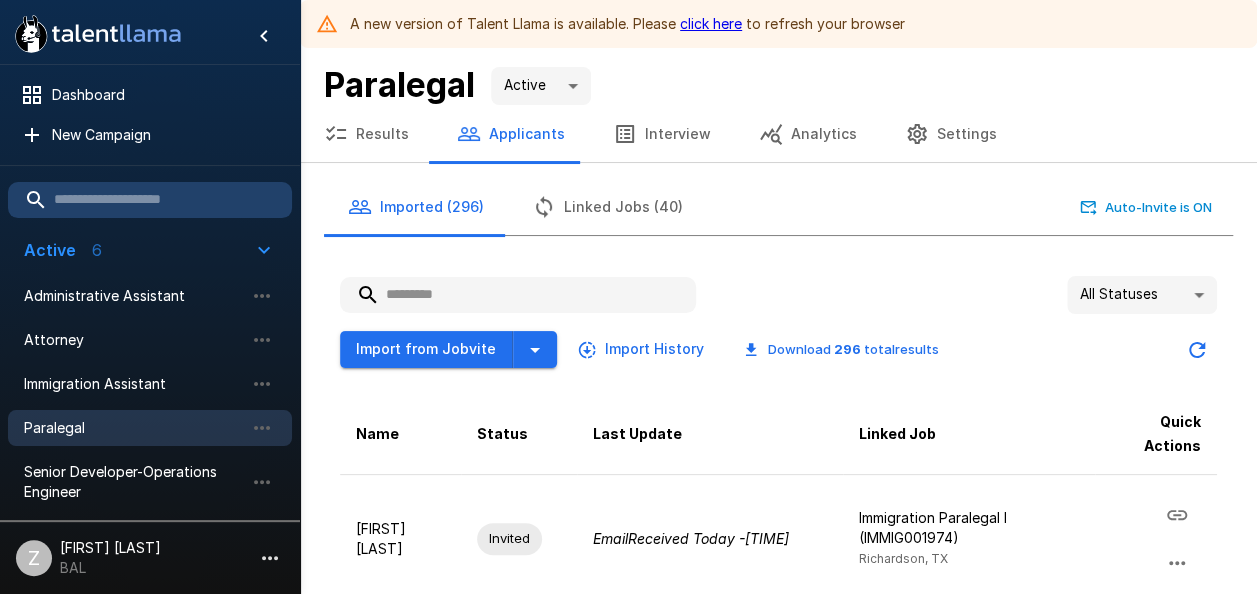 type on "**********" 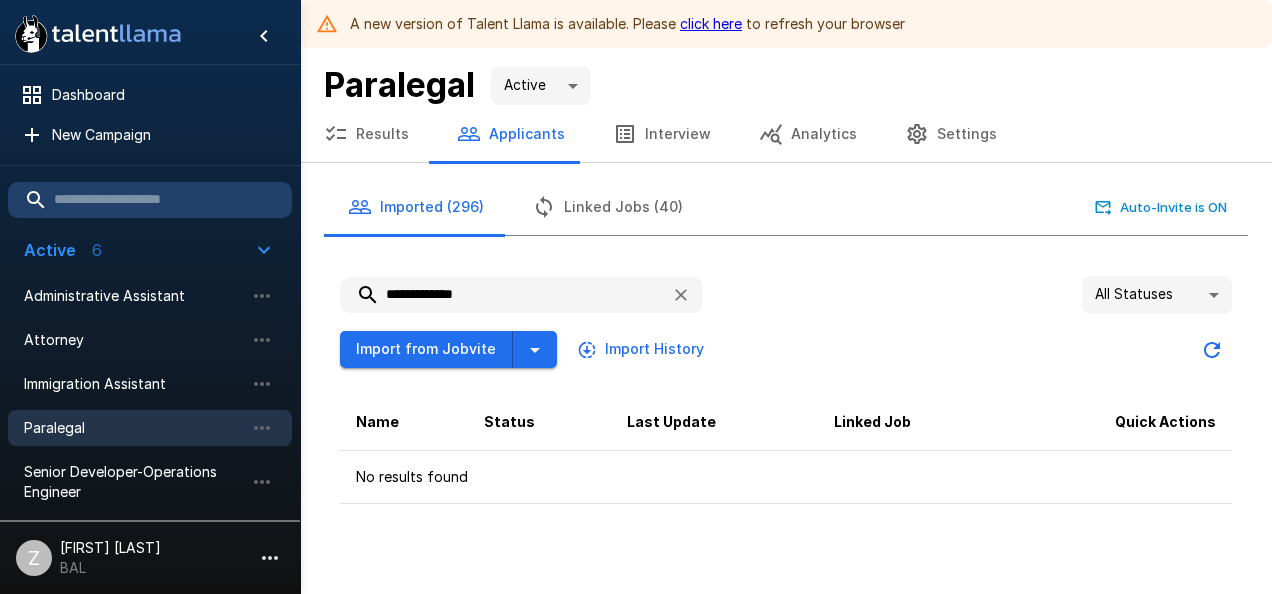 click on "Paralegal" at bounding box center [134, 428] 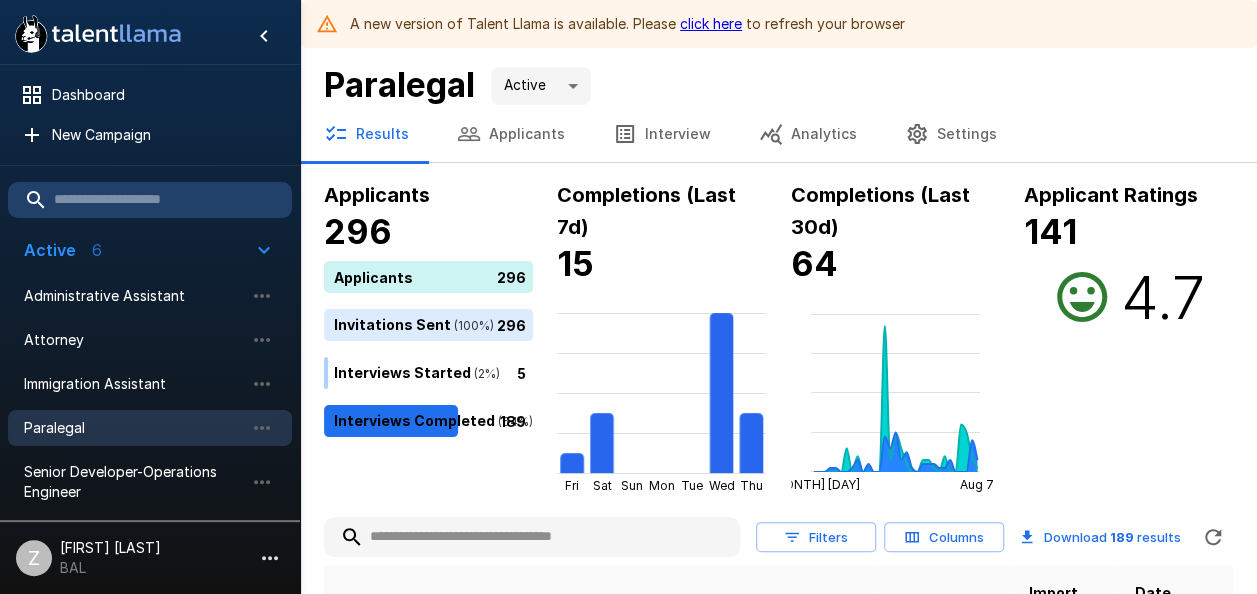 click on "Applicants" at bounding box center [511, 134] 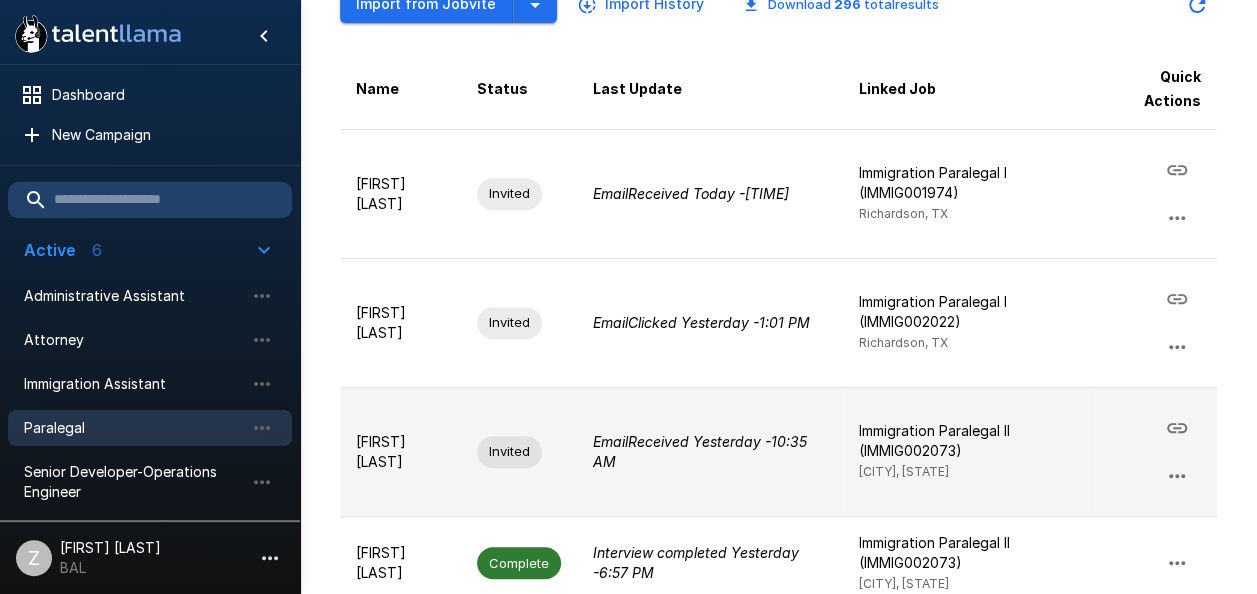 scroll, scrollTop: 300, scrollLeft: 0, axis: vertical 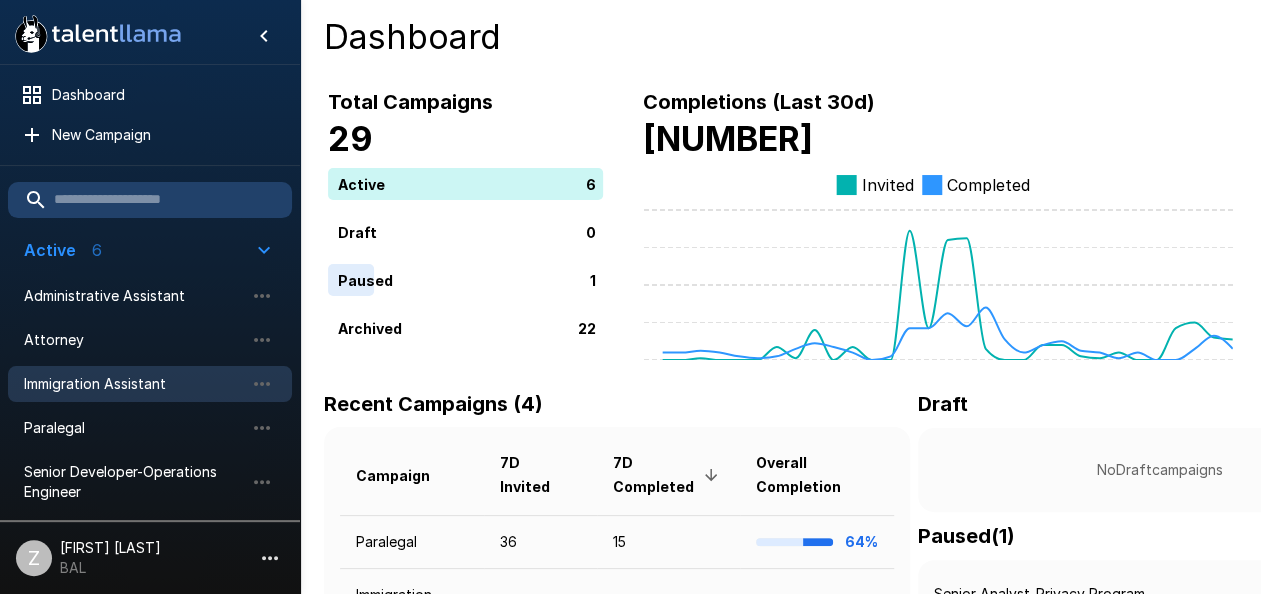 click on "Immigration Assistant" at bounding box center (134, 384) 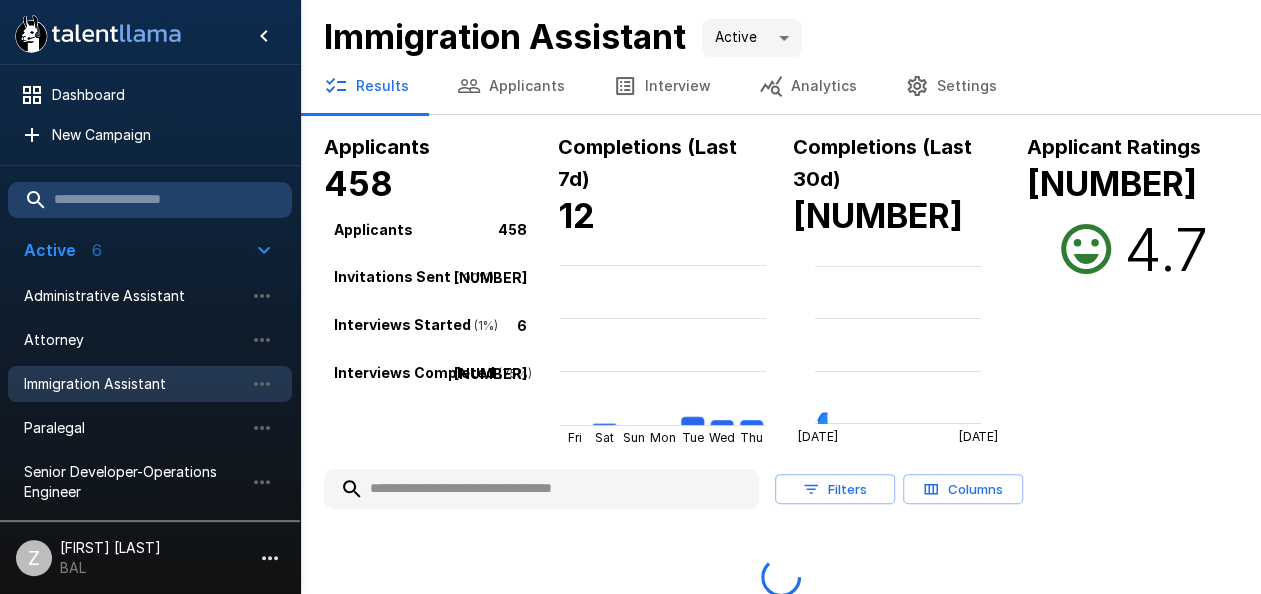 click on "Applicants" at bounding box center (511, 86) 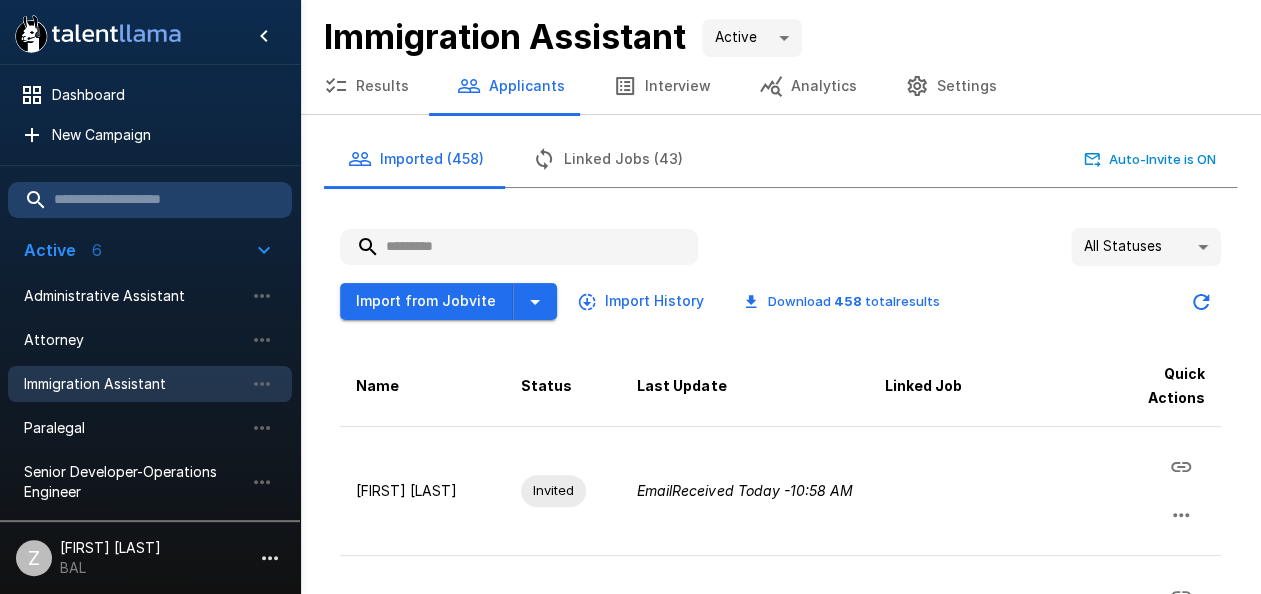 paste on "**********" 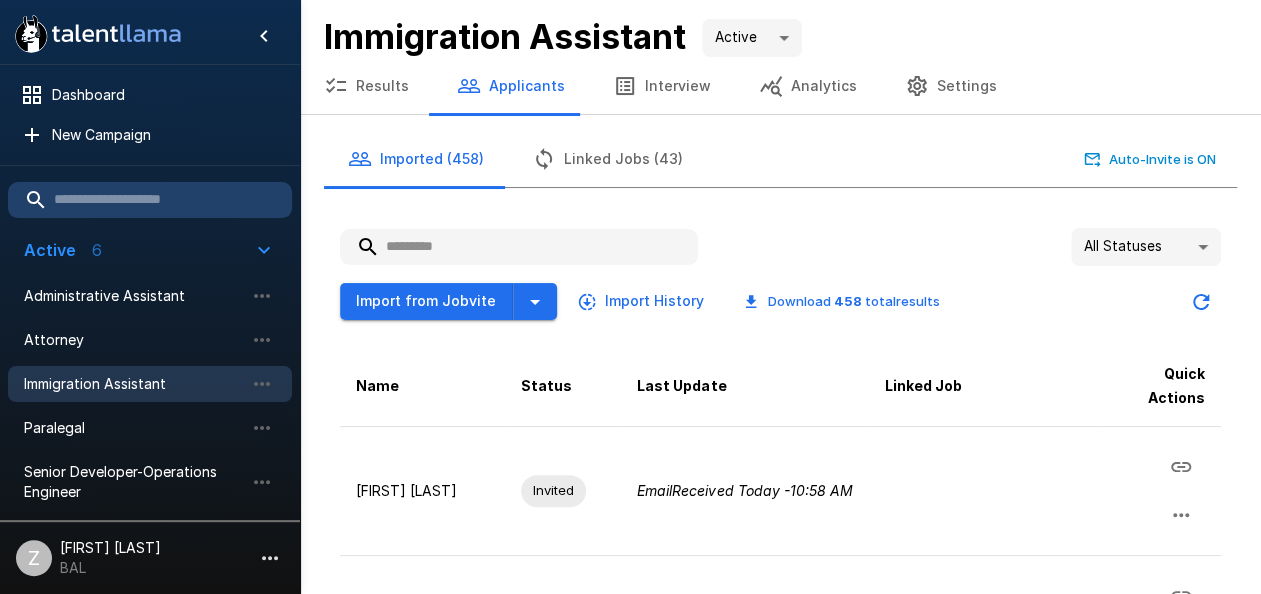 type on "**********" 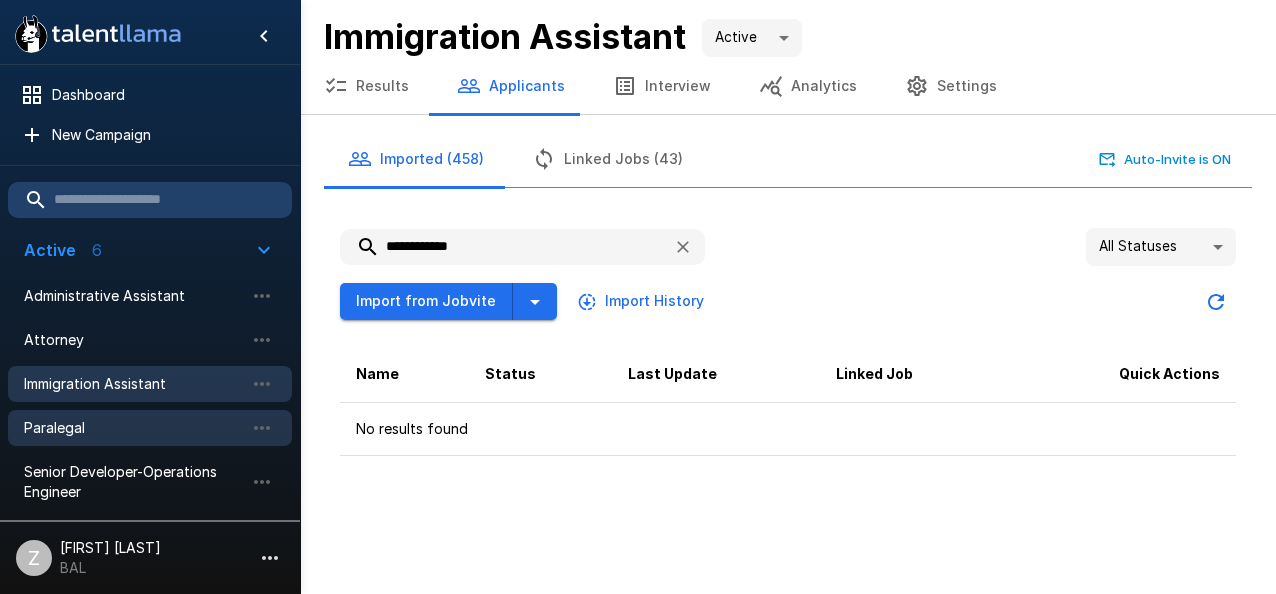 click on "Paralegal" at bounding box center [134, 428] 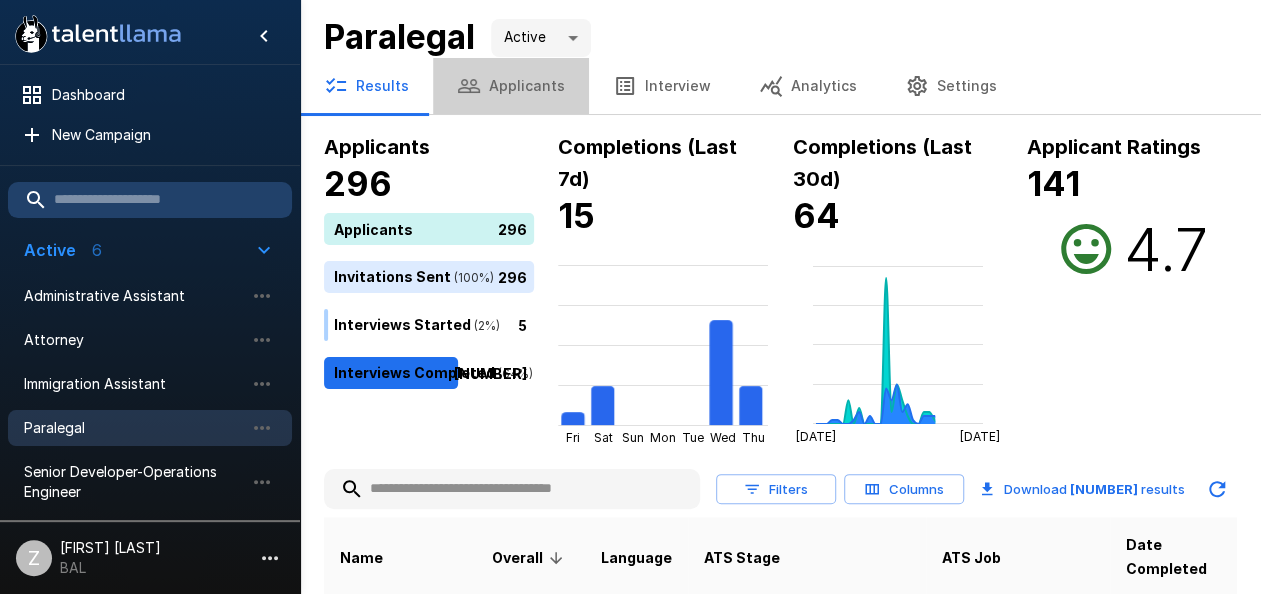 click on "Applicants" at bounding box center [511, 86] 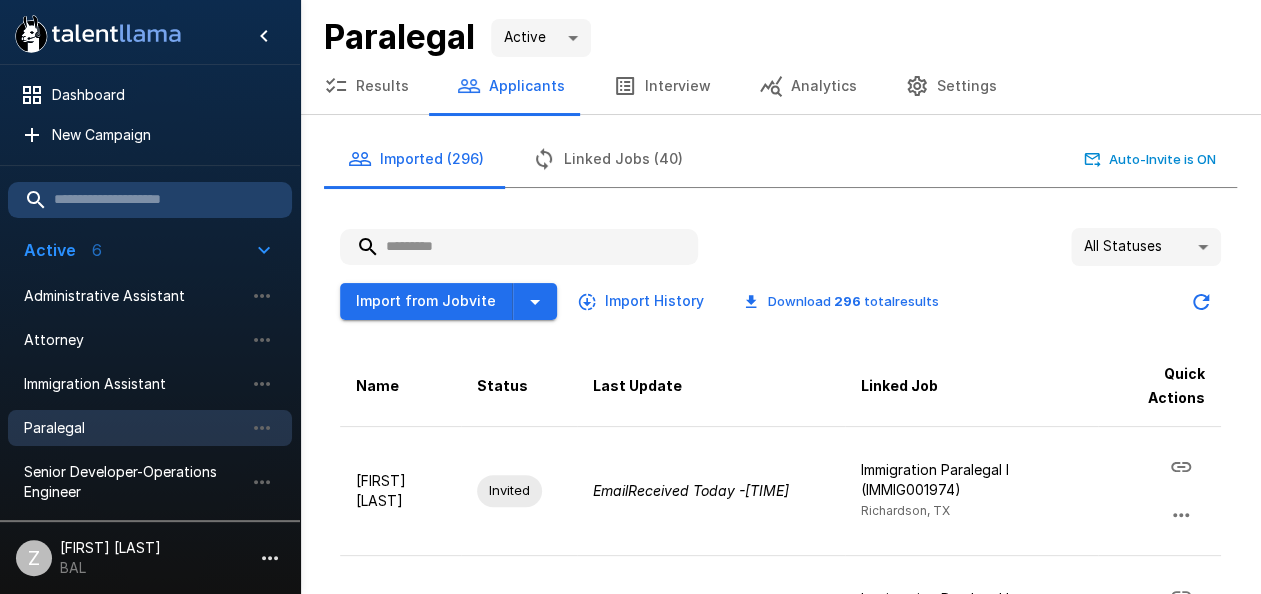 paste on "**********" 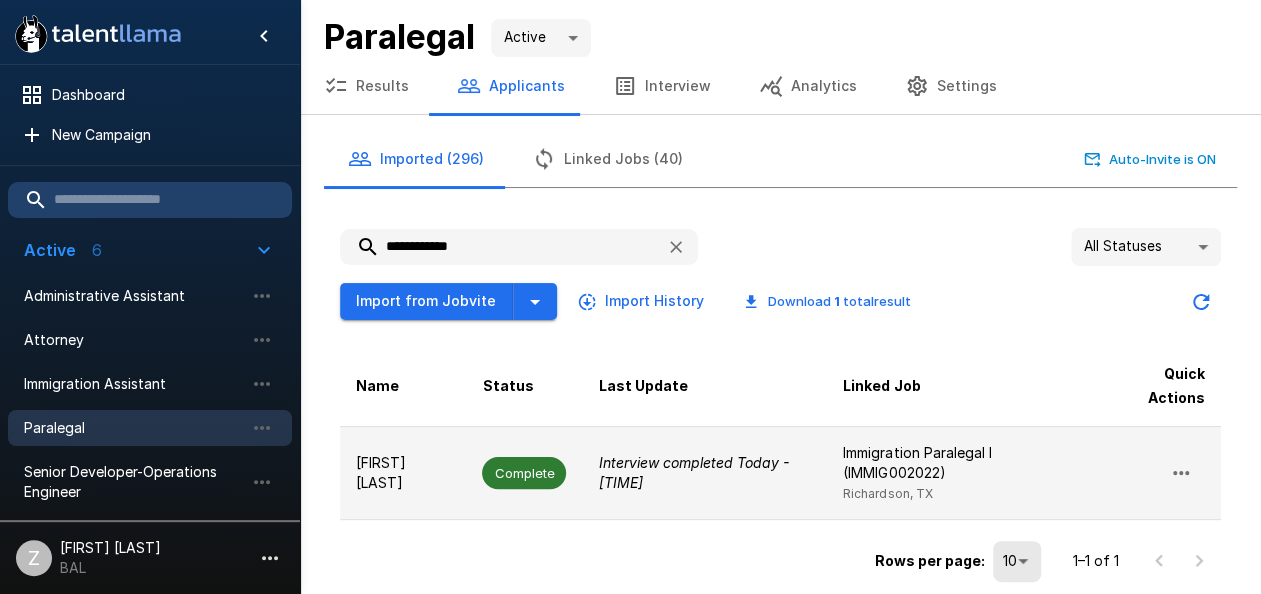 type on "**********" 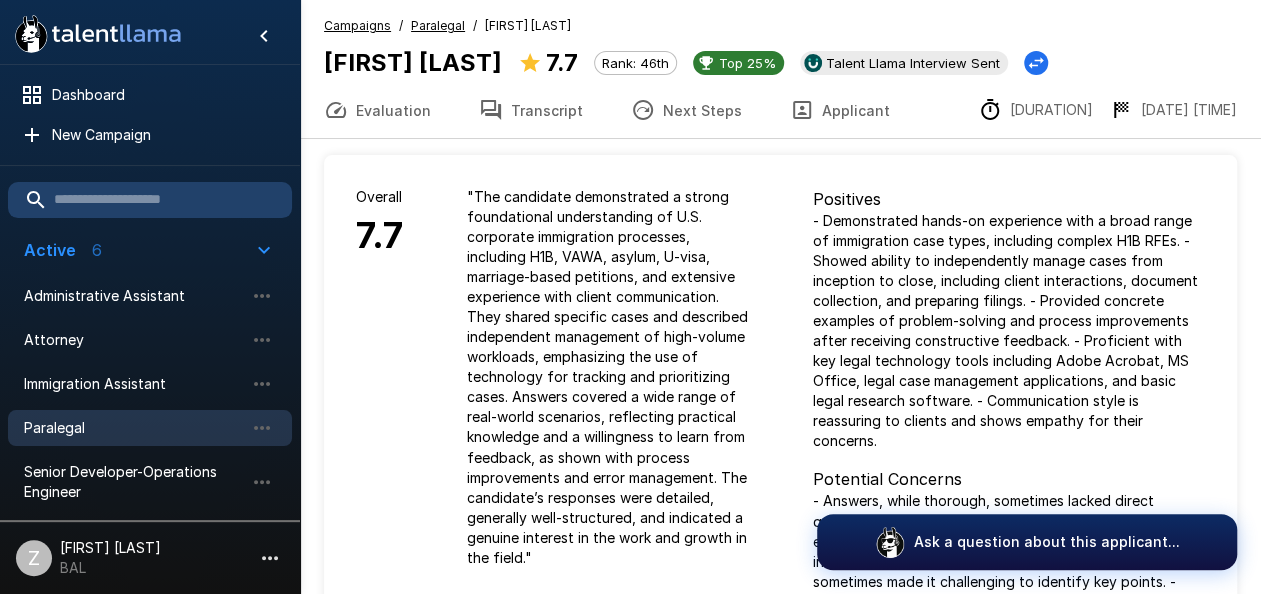 click on "Evaluation" at bounding box center (377, 110) 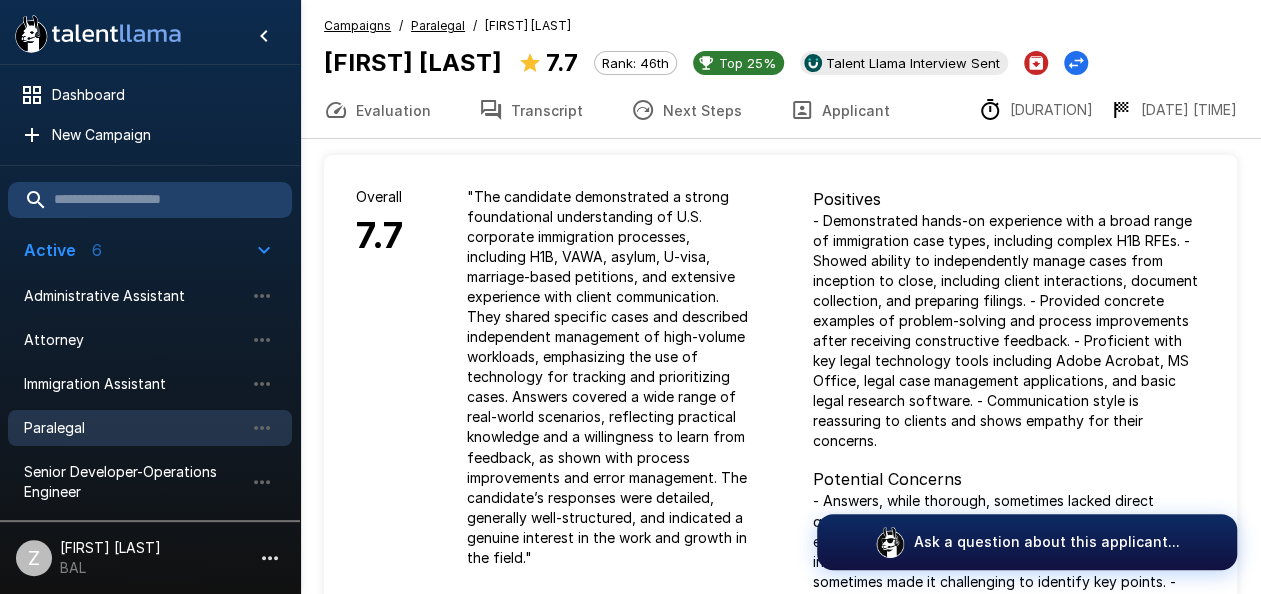 click on "Transcript" at bounding box center (531, 110) 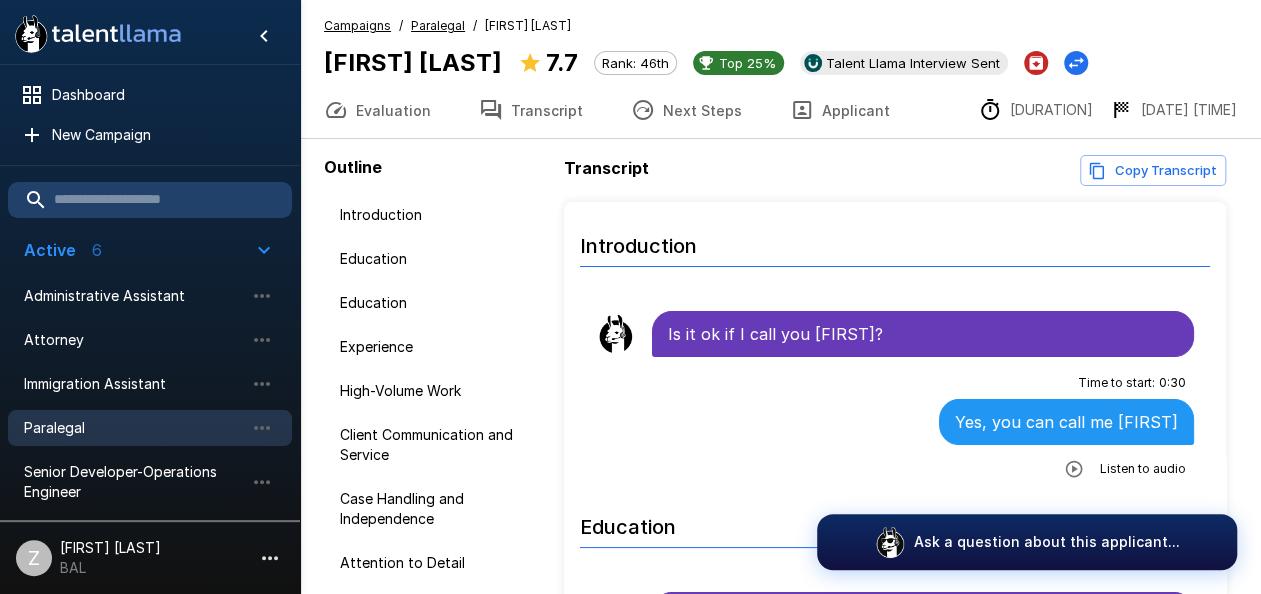click 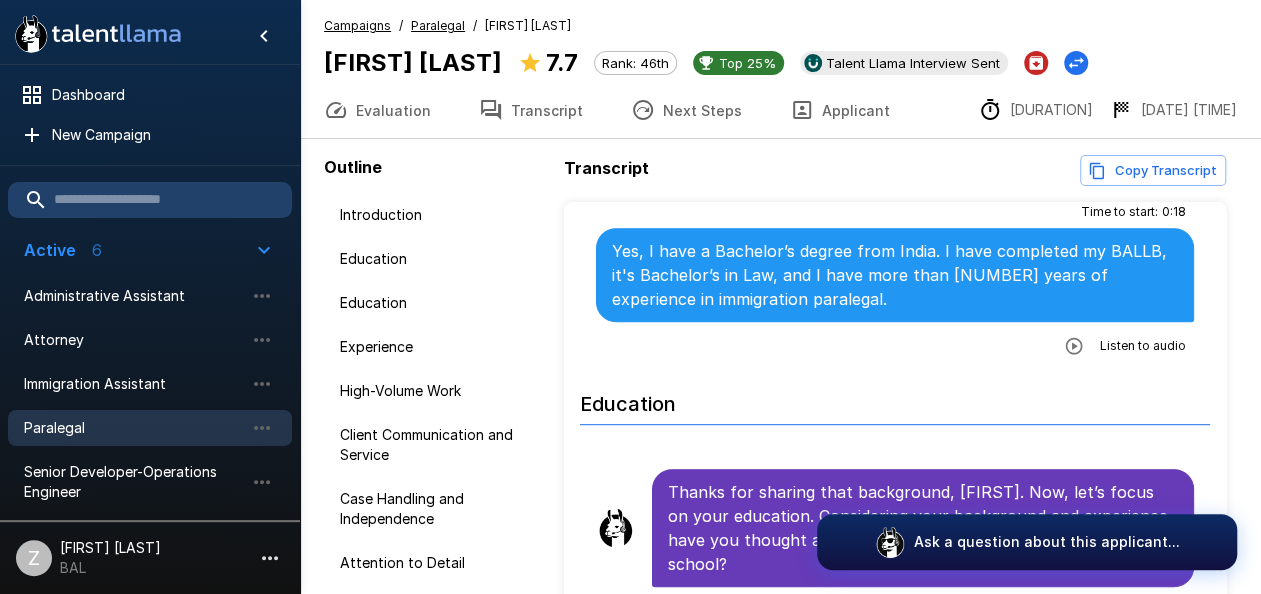scroll, scrollTop: 100, scrollLeft: 0, axis: vertical 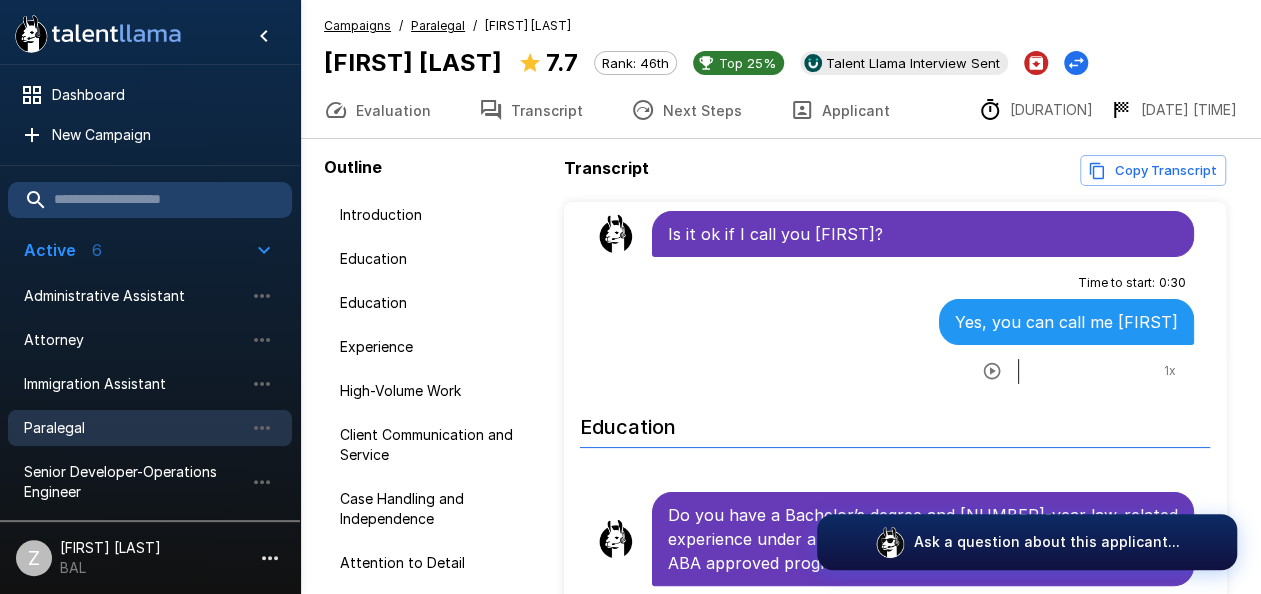 click 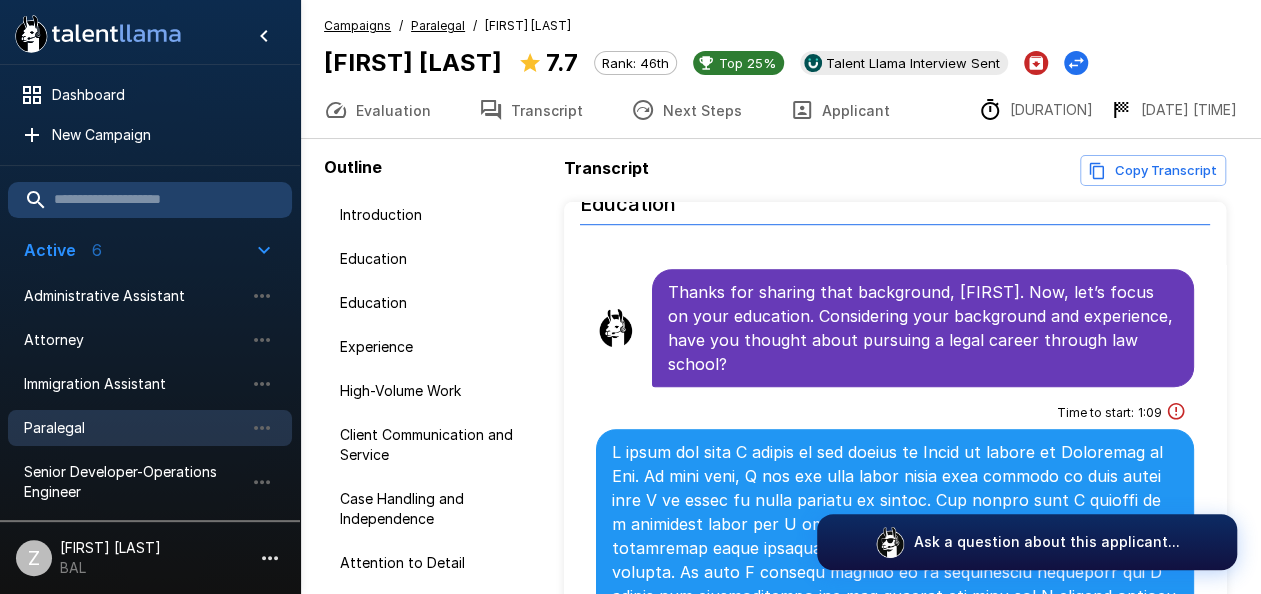 scroll, scrollTop: 400, scrollLeft: 0, axis: vertical 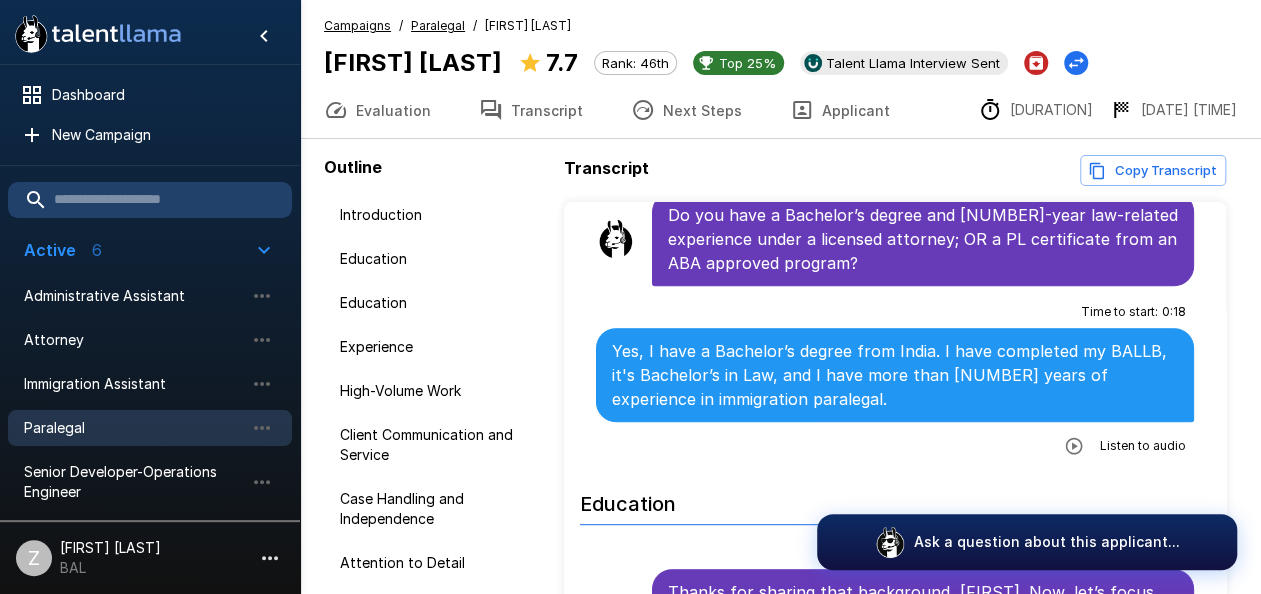 click 